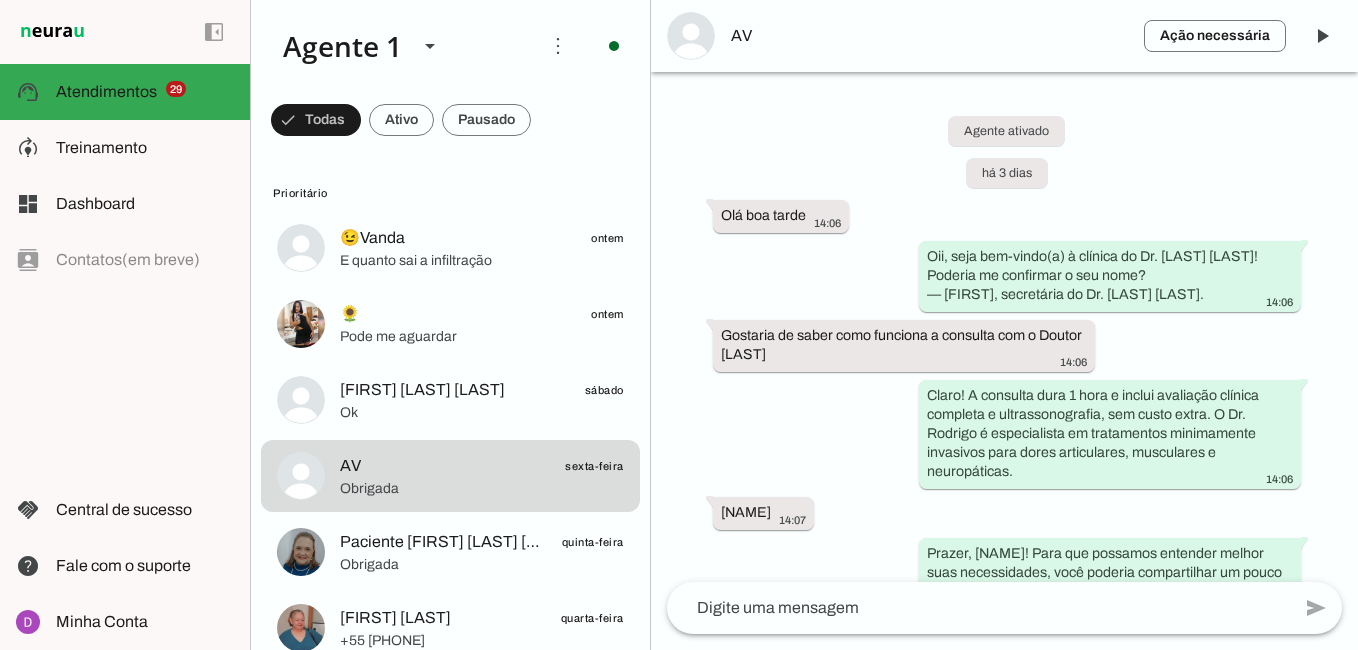 scroll, scrollTop: 0, scrollLeft: 0, axis: both 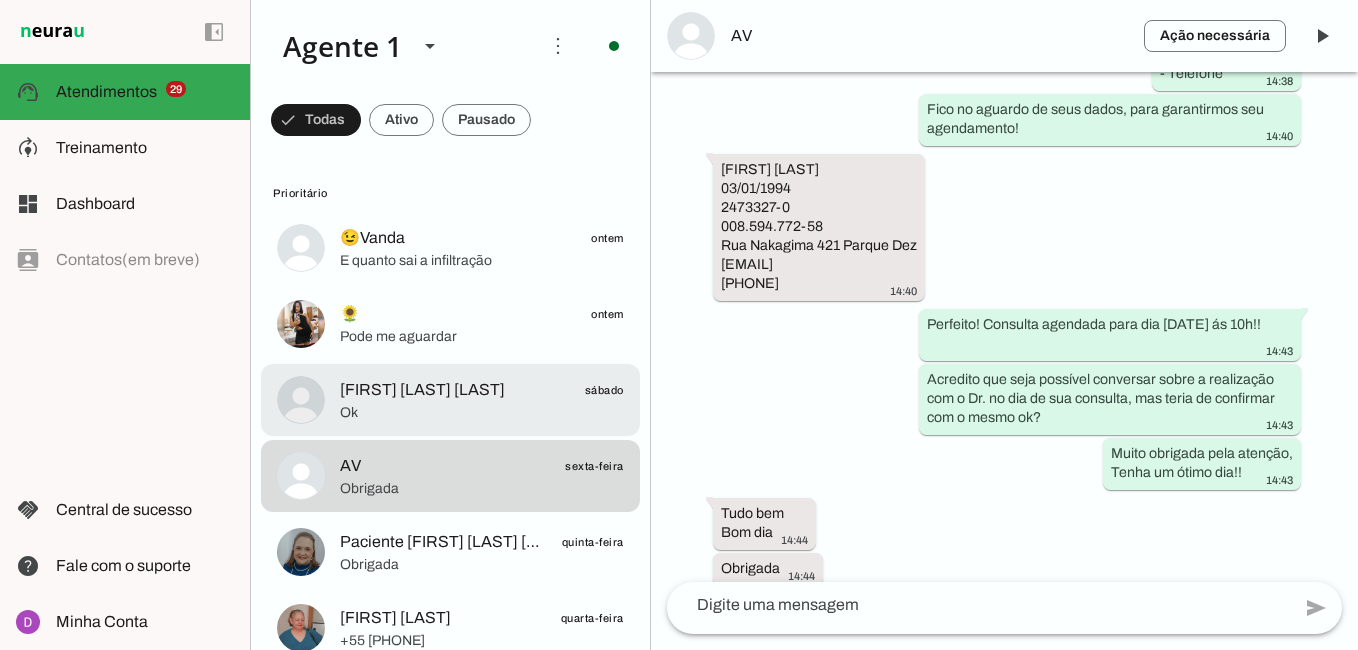 click on "Ok" 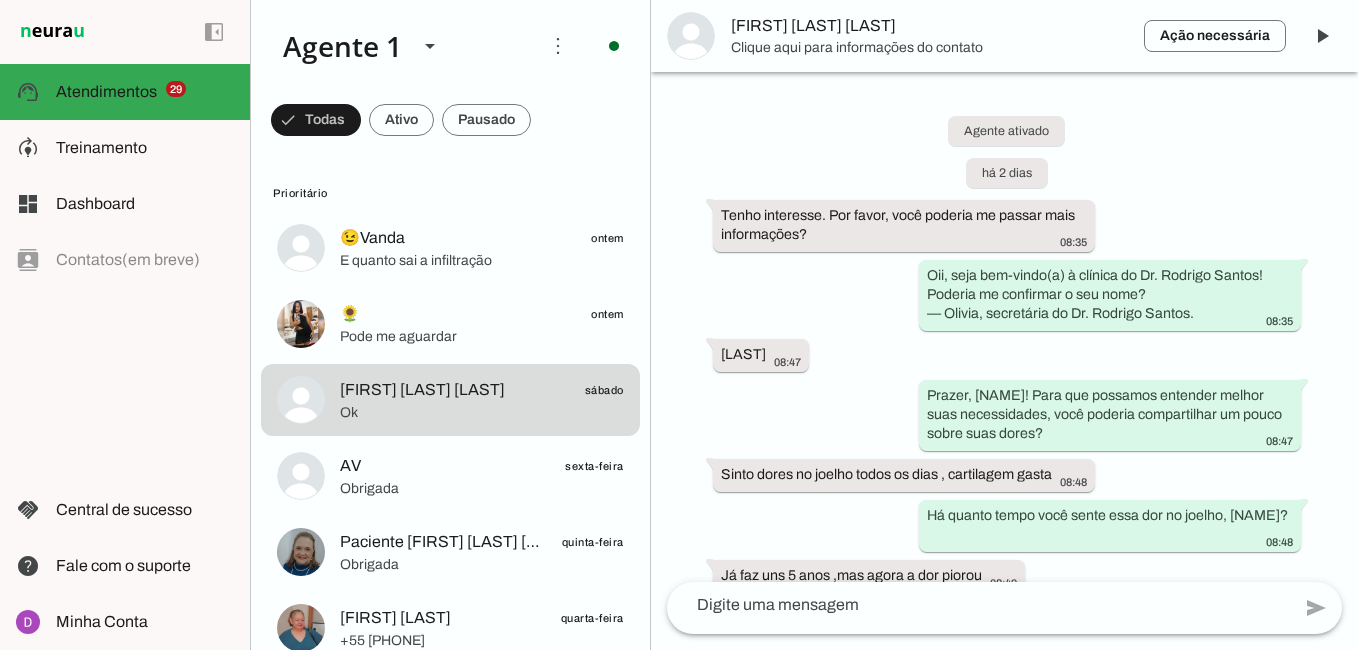 scroll, scrollTop: 1882, scrollLeft: 0, axis: vertical 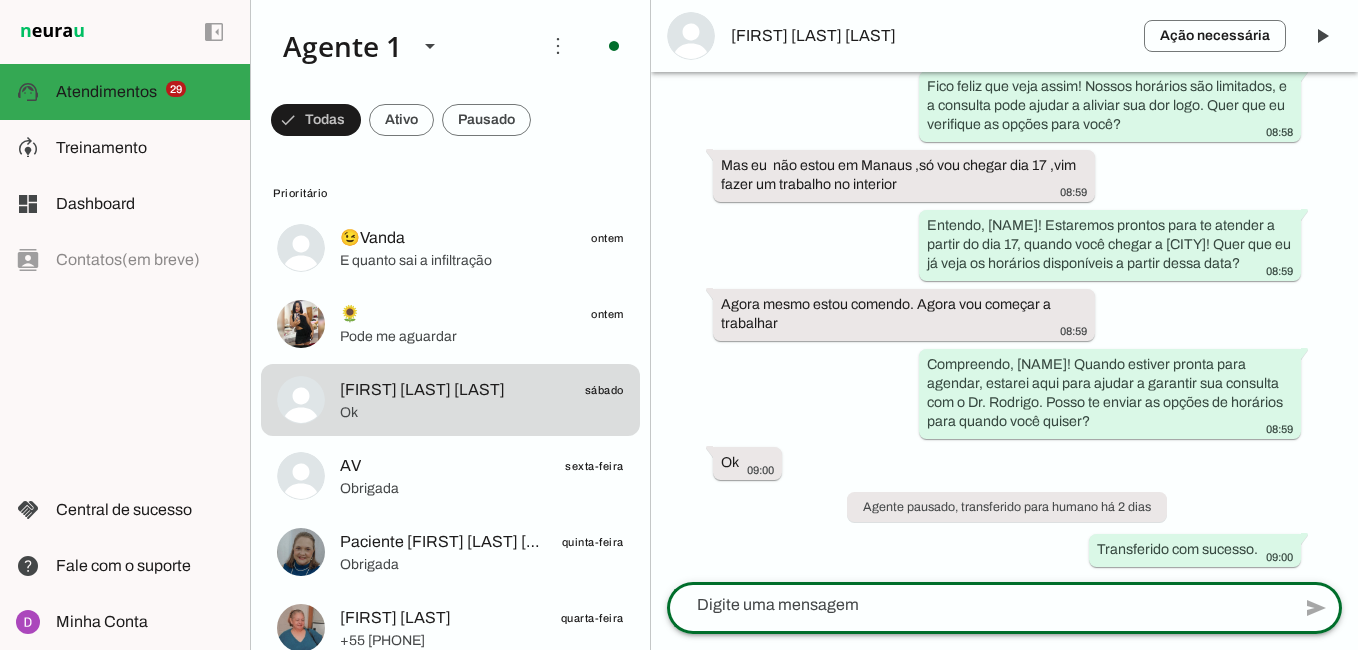 click 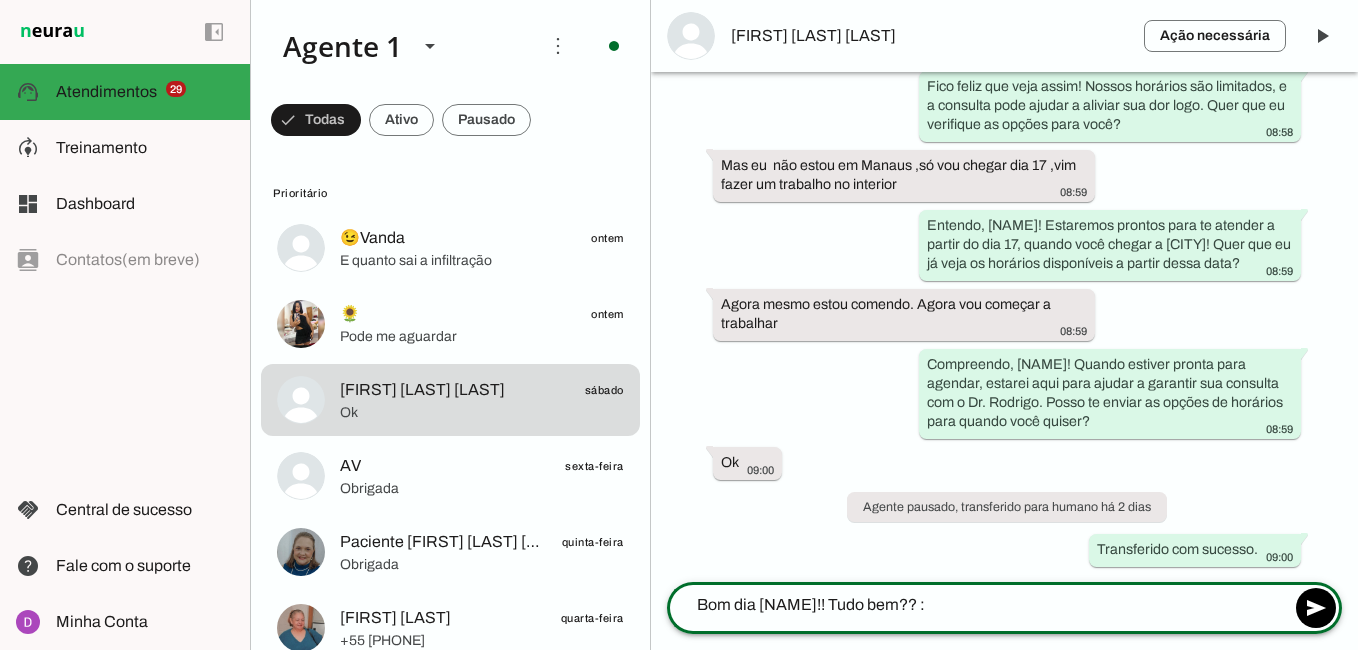type on "Bom dia [NAME]!! Tudo bem?? :" 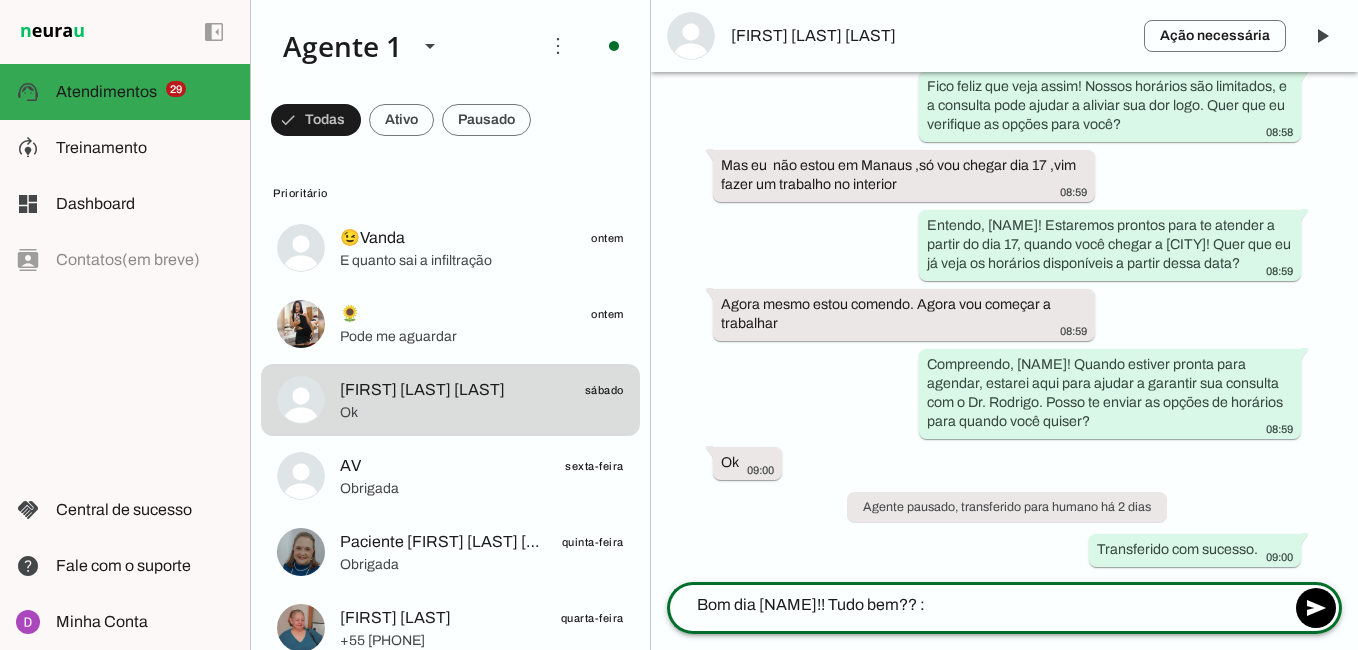 click on "Bom dia [NAME]!! Tudo bem?? :" 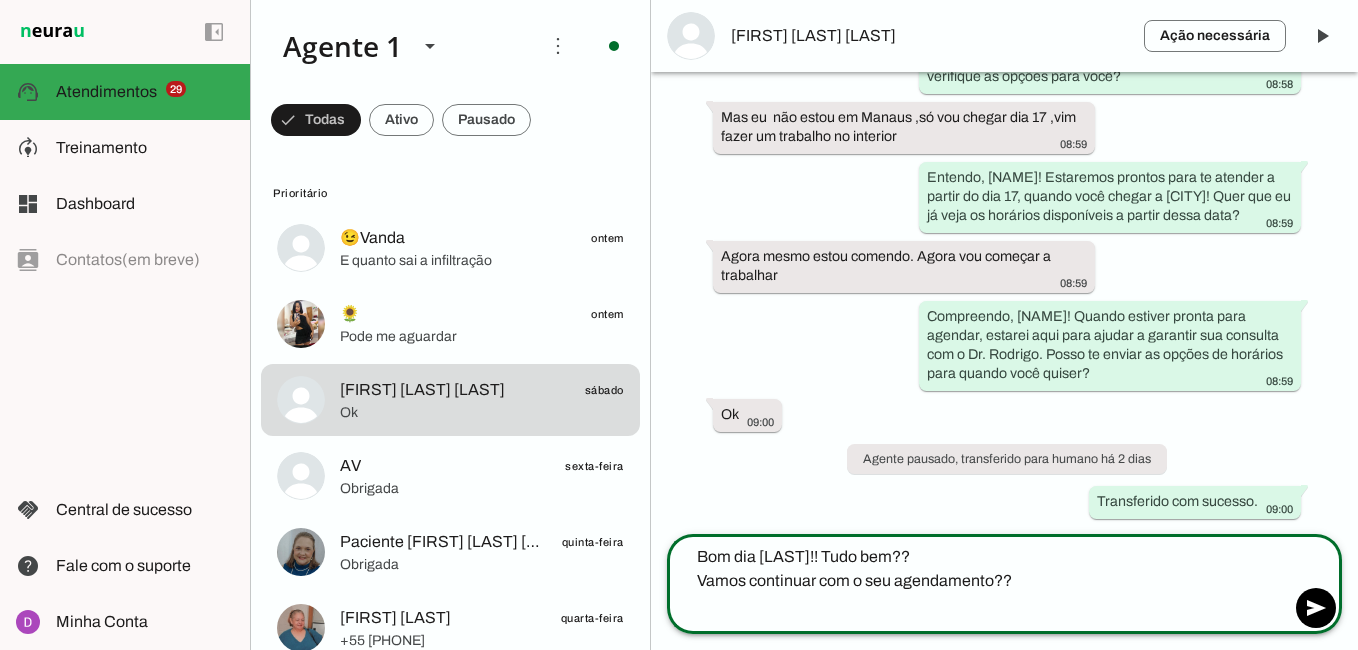 type on "Bom dia [LAST]!! Tudo bem??
Vamos continuar com o seu agendamento??" 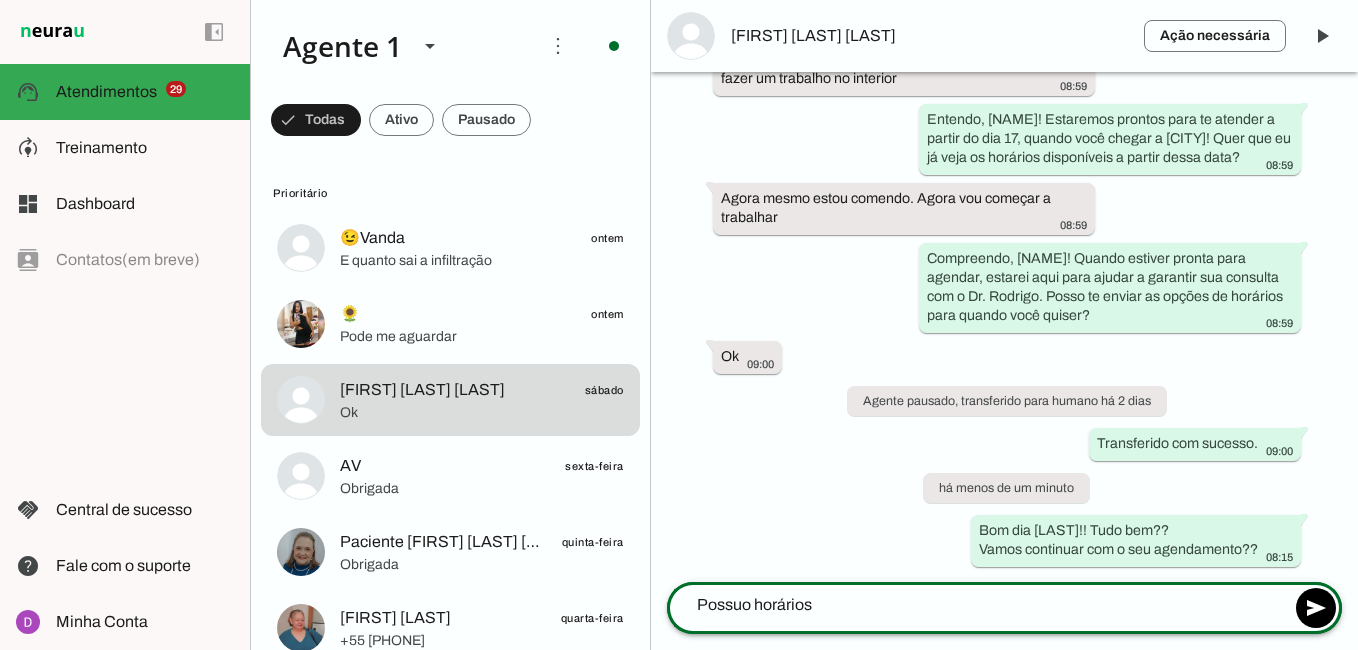 scroll, scrollTop: 1988, scrollLeft: 0, axis: vertical 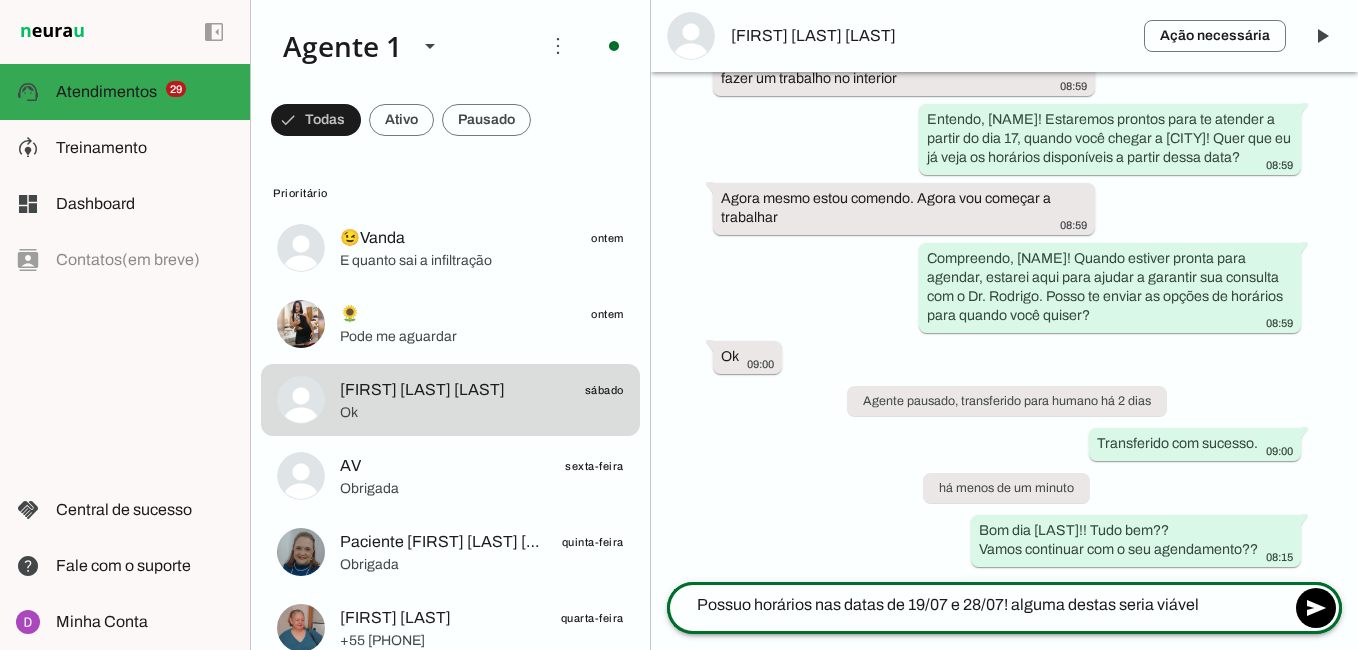 type on "Possuo horários nas datas de 19/07 e 28/07! alguma destas seria viável?" 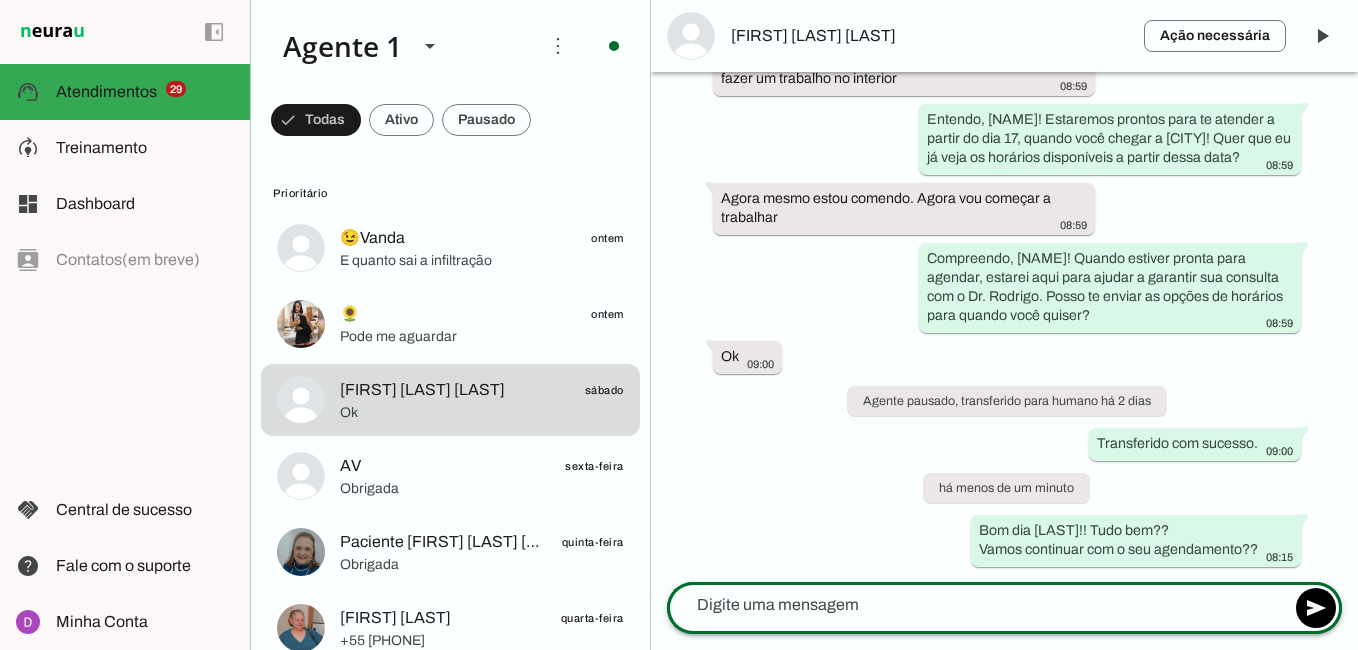 scroll, scrollTop: 2048, scrollLeft: 0, axis: vertical 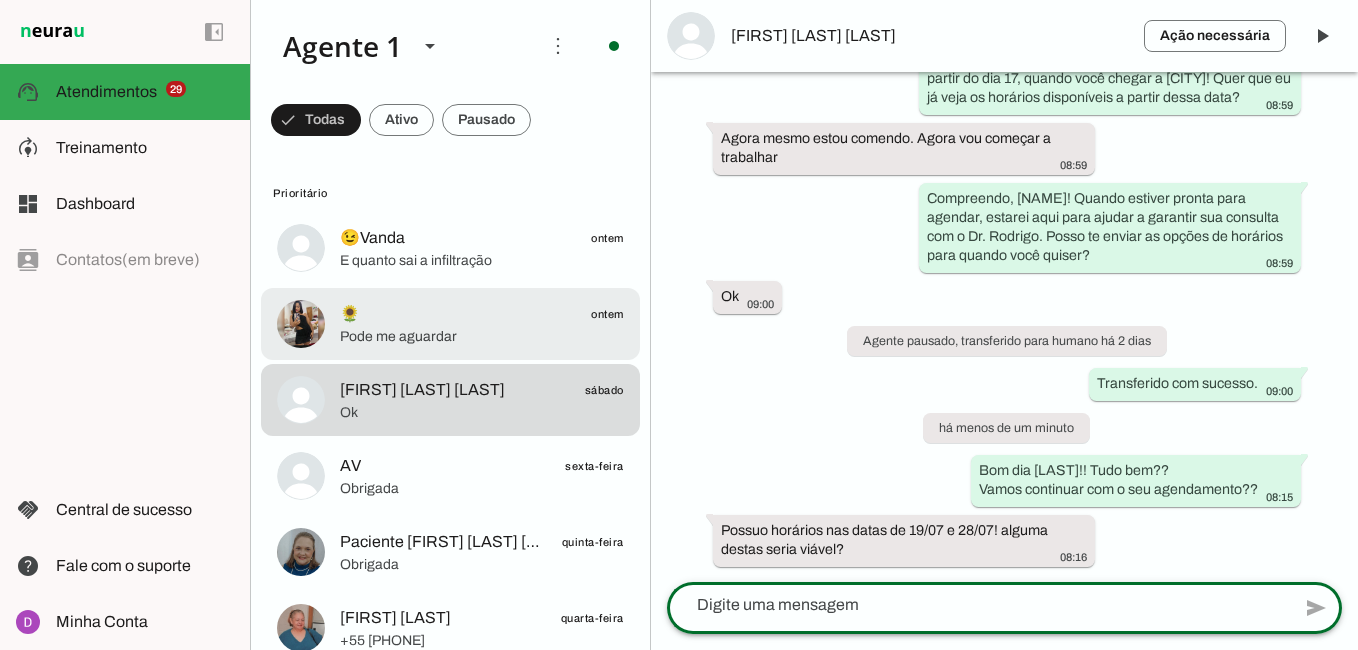 click on "🌻
ontem" 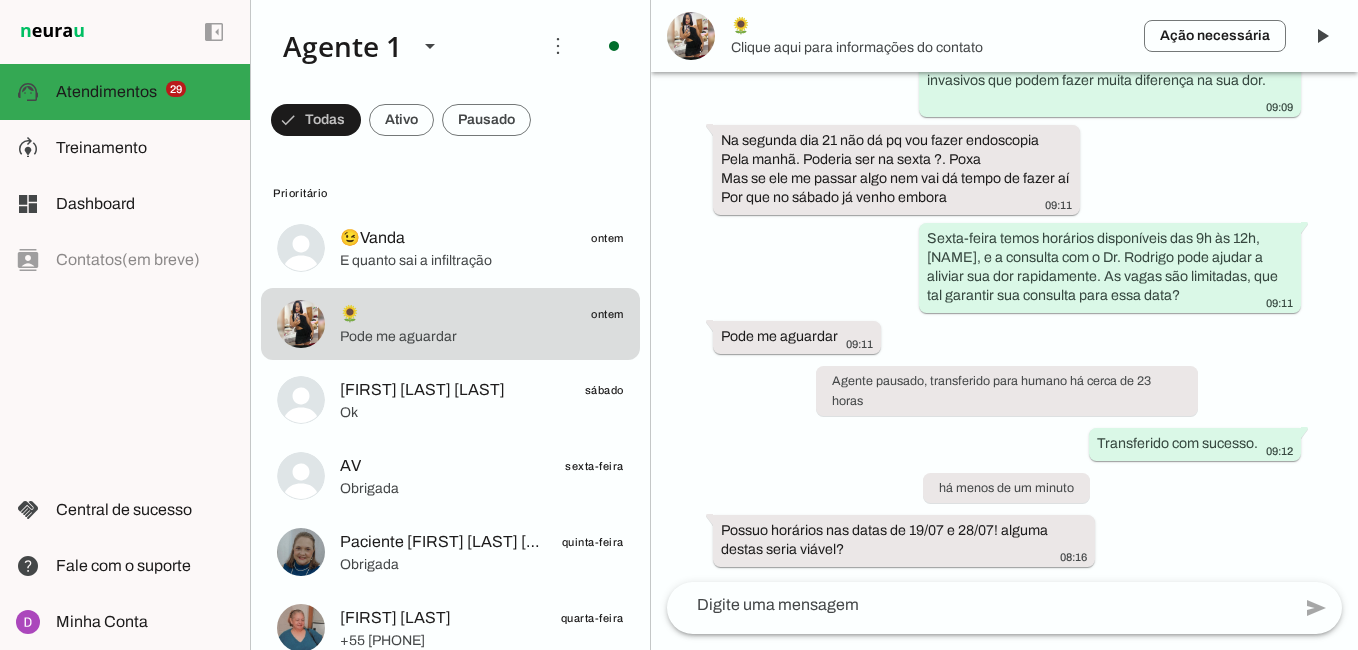 scroll, scrollTop: 639, scrollLeft: 0, axis: vertical 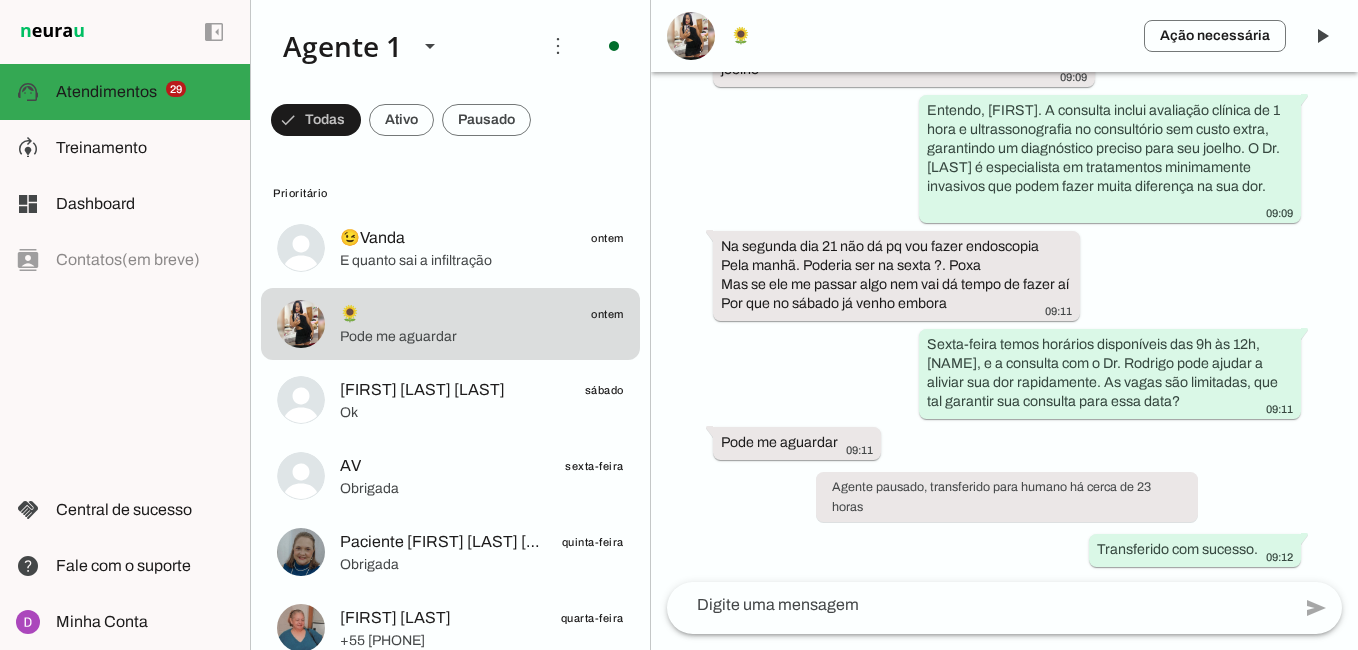 click 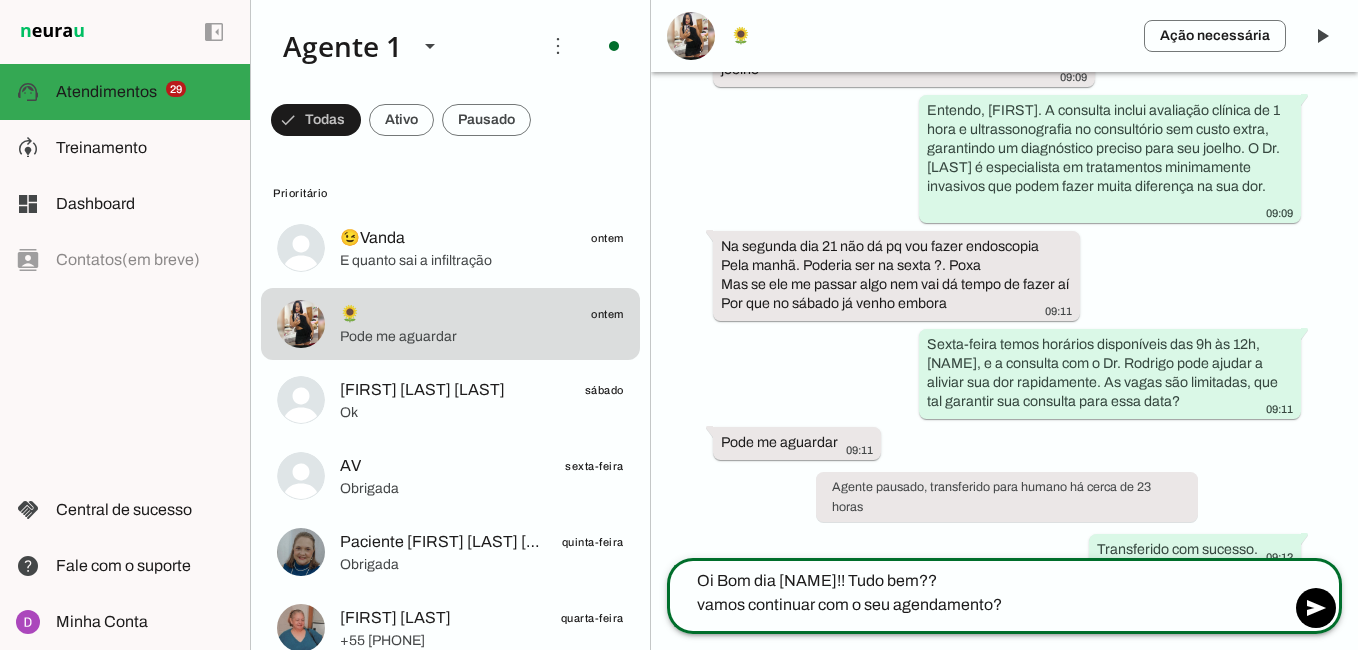 type on "Oi Bom dia [NAME]!! Tudo bem??
vamos continuar com o seu agendamento??" 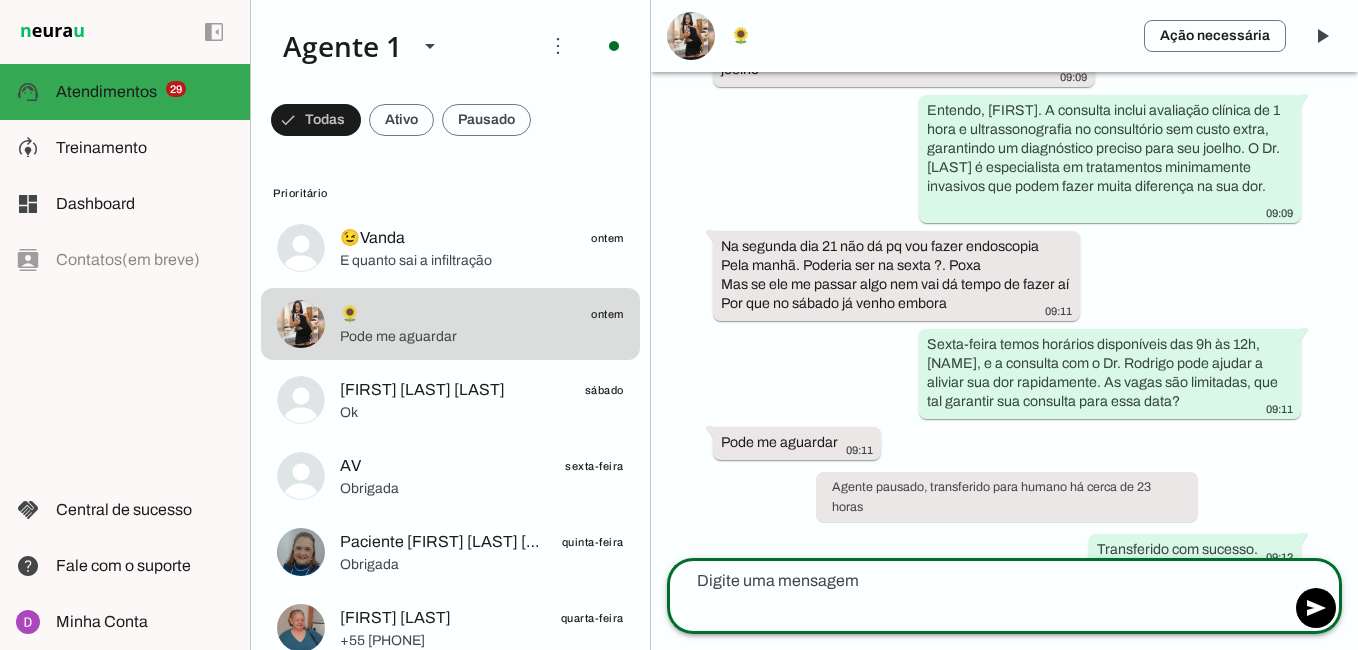 scroll, scrollTop: 745, scrollLeft: 0, axis: vertical 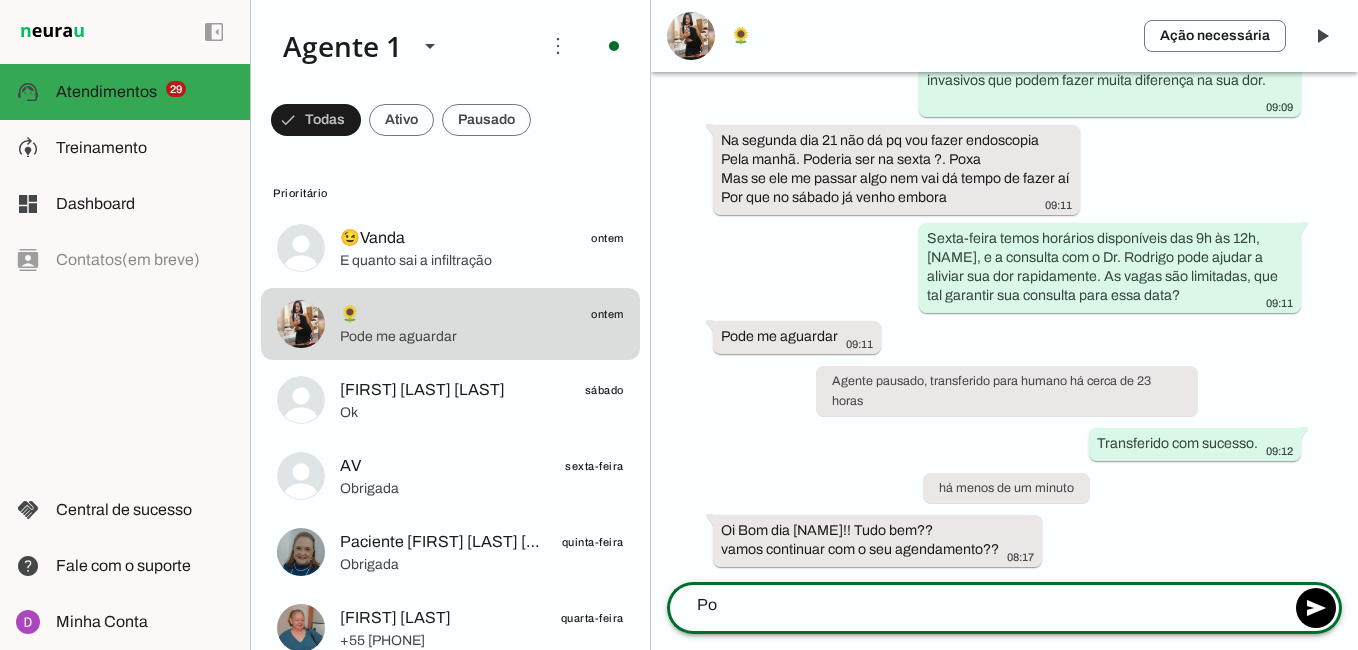 type on "P" 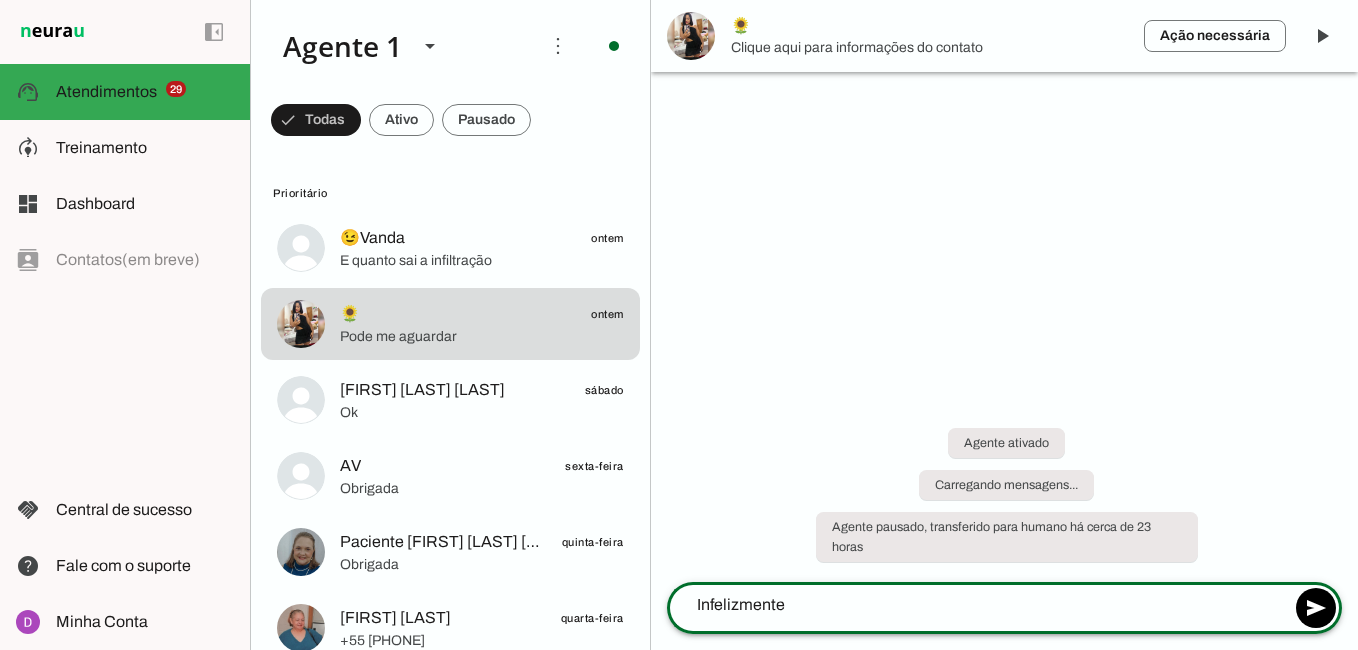 scroll, scrollTop: 0, scrollLeft: 0, axis: both 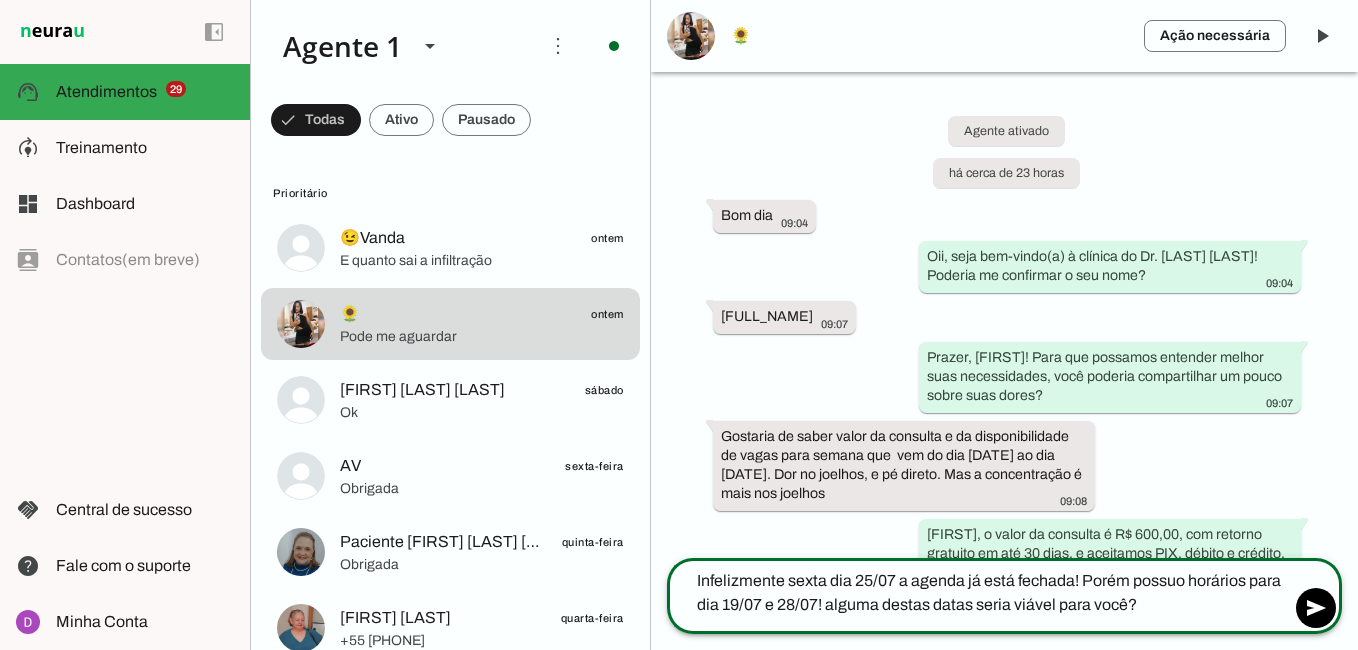 click on "Infelizmente sexta dia 25/07 a agenda já está fechada! Porém possuo horários para dia 19/07 e 28/07! alguma destas datas seria viável para você?" 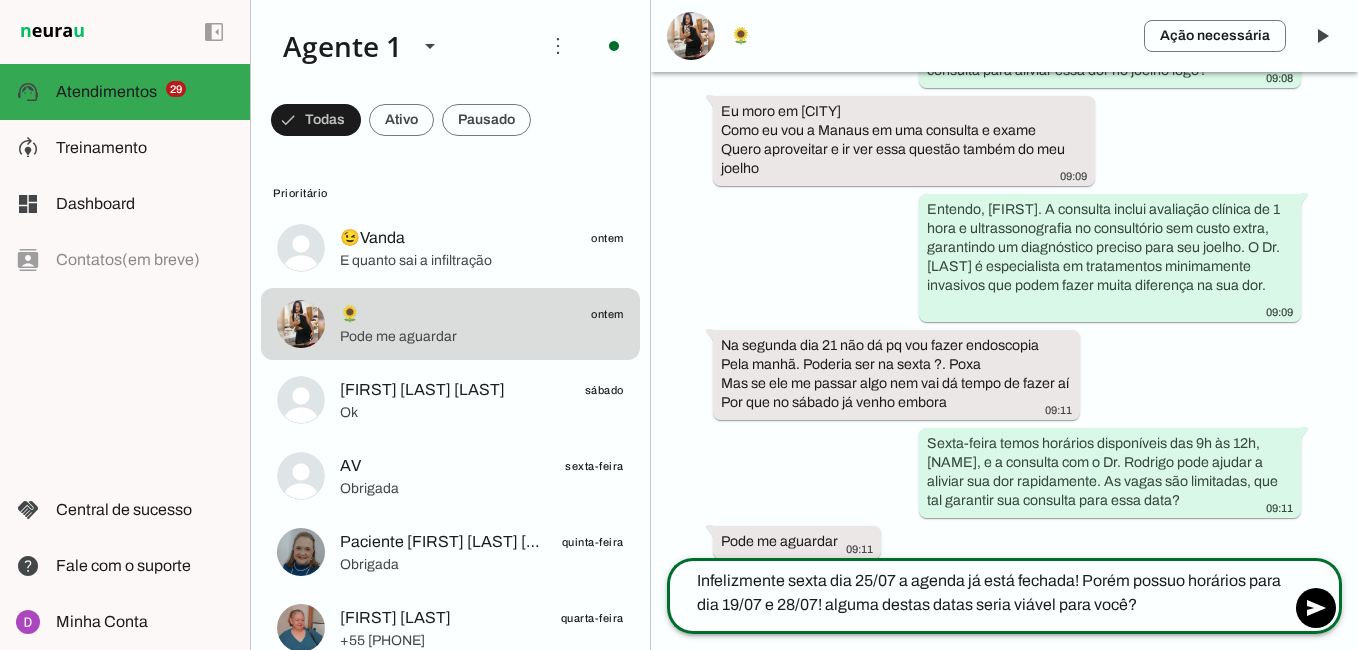 scroll, scrollTop: 769, scrollLeft: 0, axis: vertical 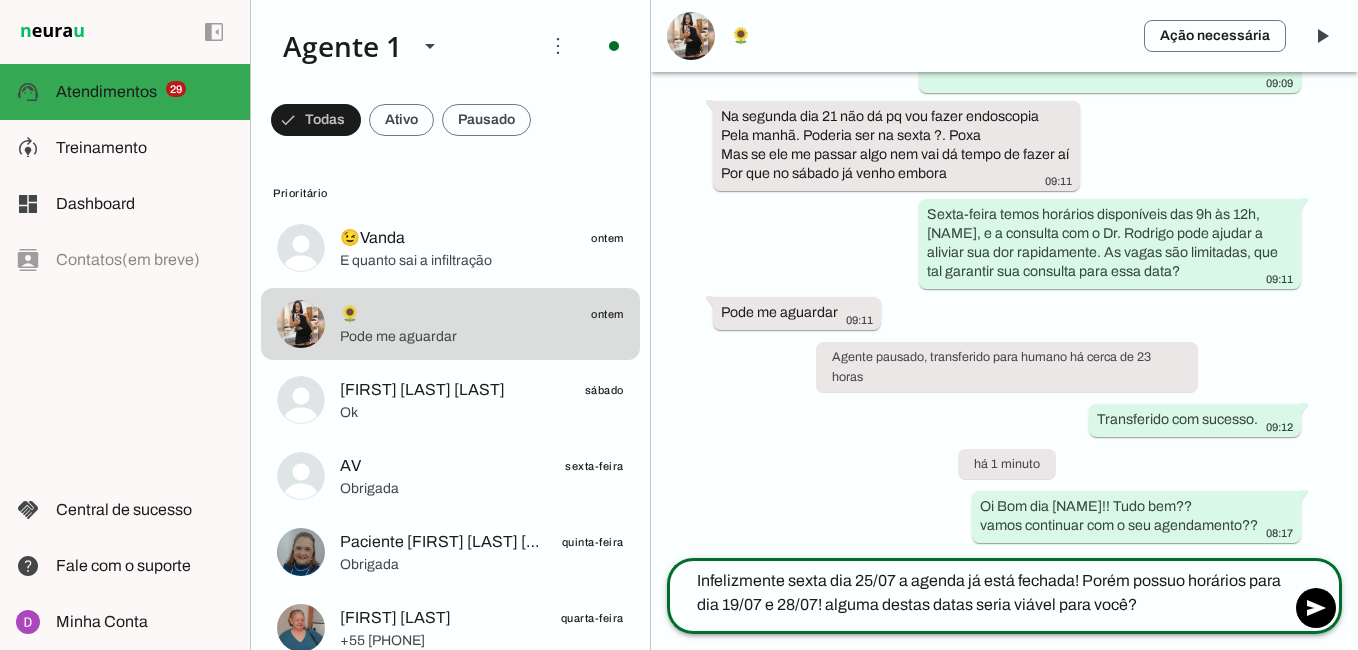 click on "Infelizmente sexta dia 25/07 a agenda já está fechada! Porém possuo horários para dia 19/07 e 28/07! alguma destas datas seria viável para você?" 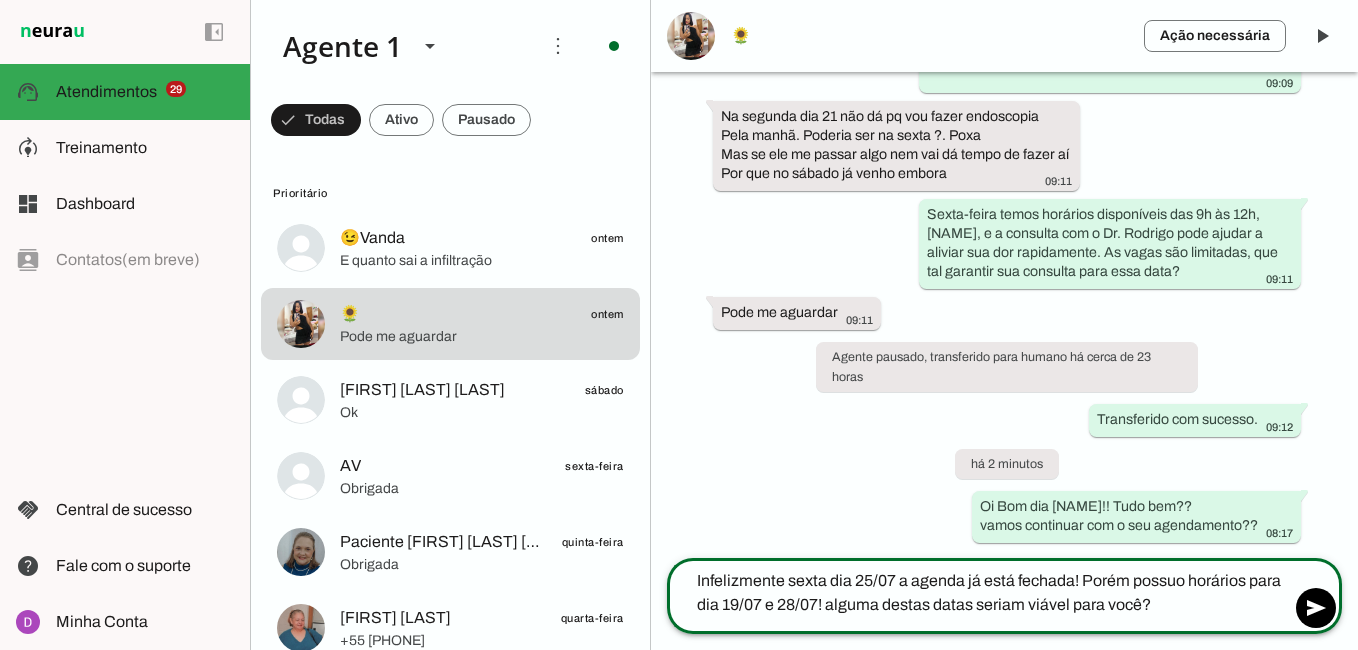 click on "Infelizmente sexta dia 25/07 a agenda já está fechada! Porém possuo horários para dia 19/07 e 28/07! alguma destas datas seriam viável para você?" 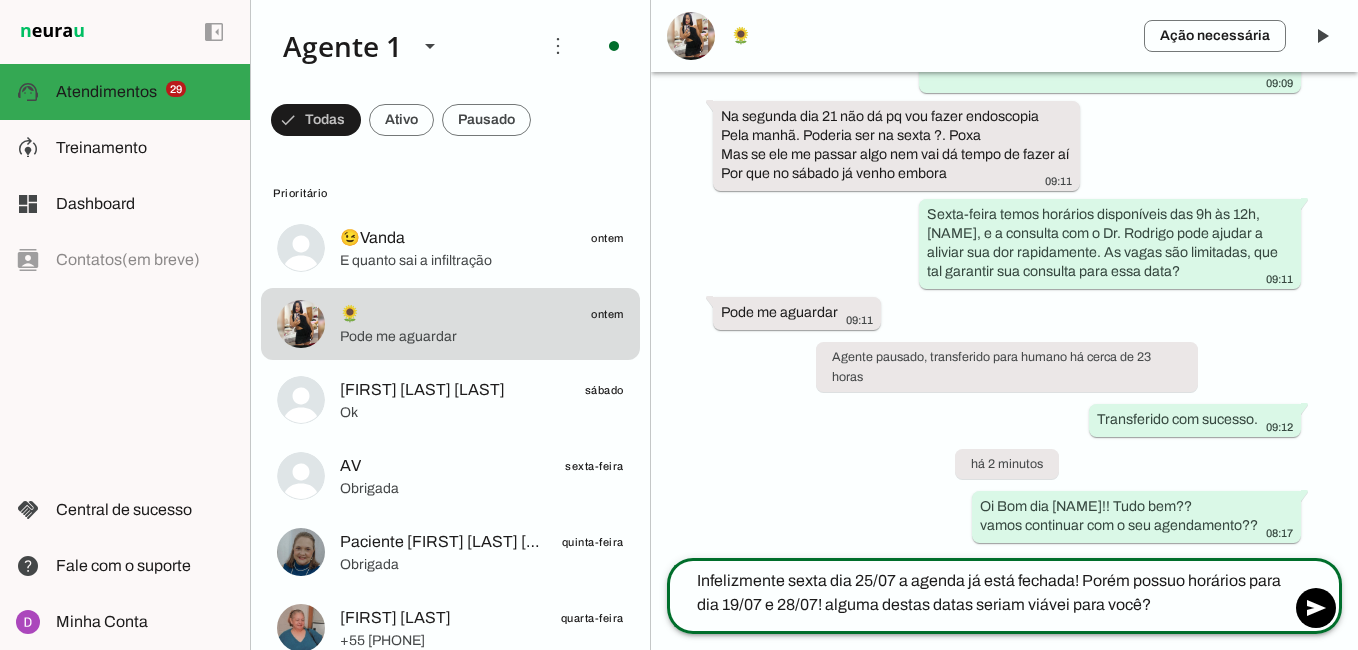 type on "Infelizmente sexta dia 25/07 a agenda já está fechada! Porém possuo horários para dia 19/07 e 28/07! alguma destas datas seriam viáveis para você?" 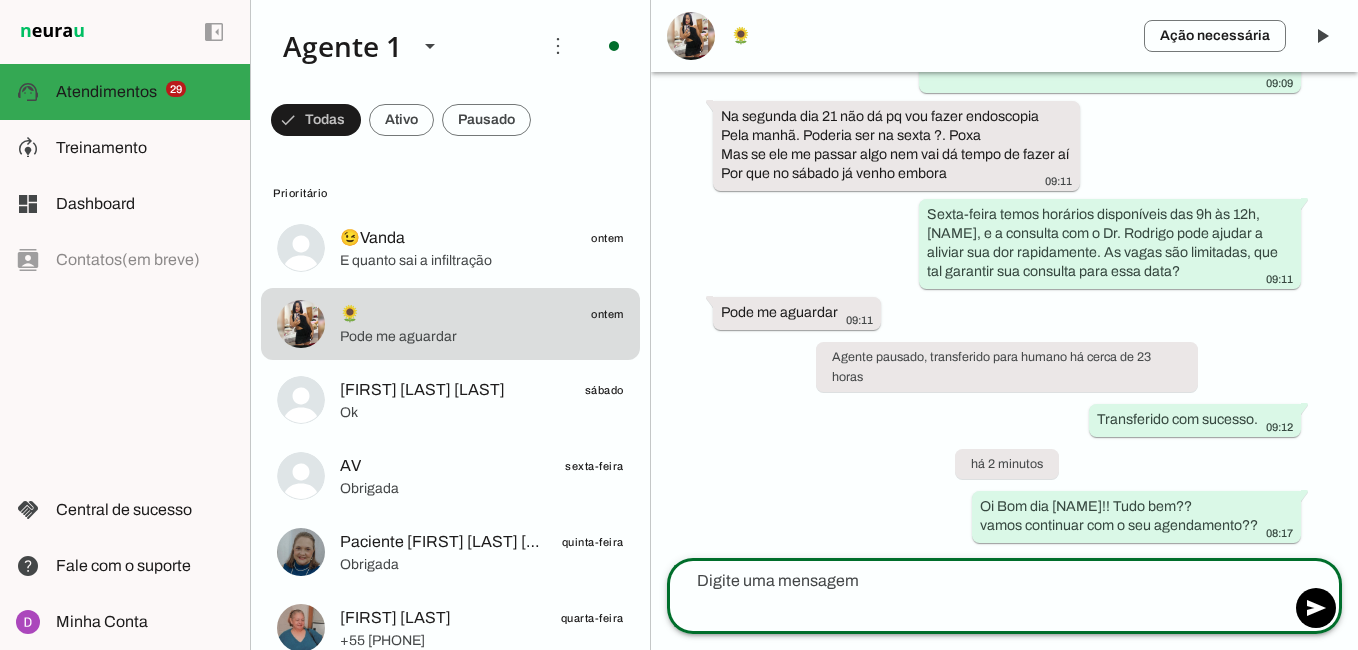scroll, scrollTop: 824, scrollLeft: 0, axis: vertical 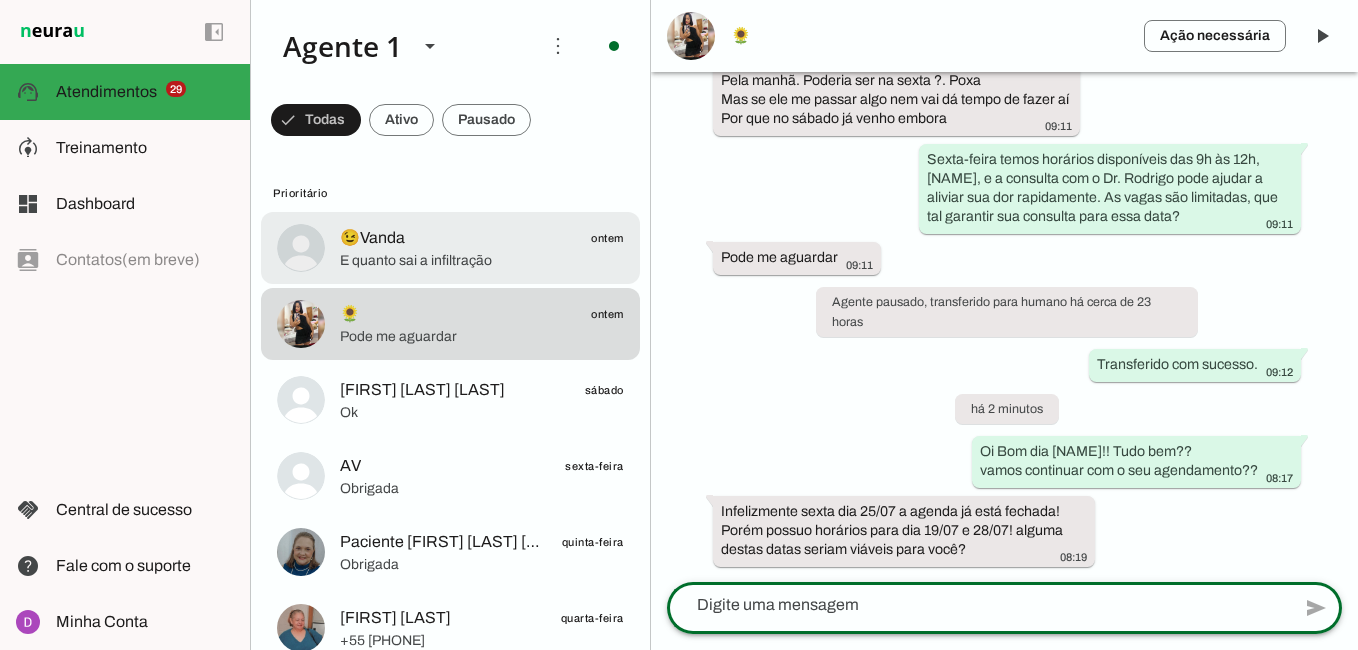 click on "😉[NAME]
ontem
Pode me aguardar" 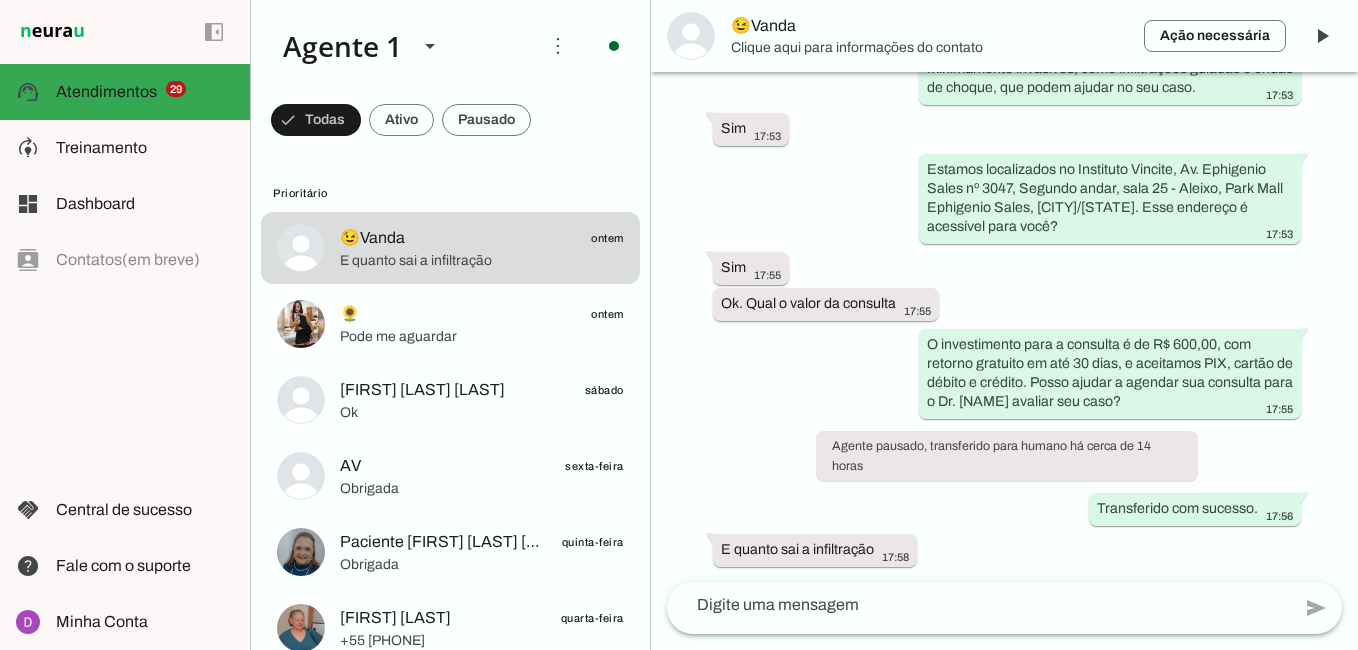 scroll, scrollTop: 883, scrollLeft: 0, axis: vertical 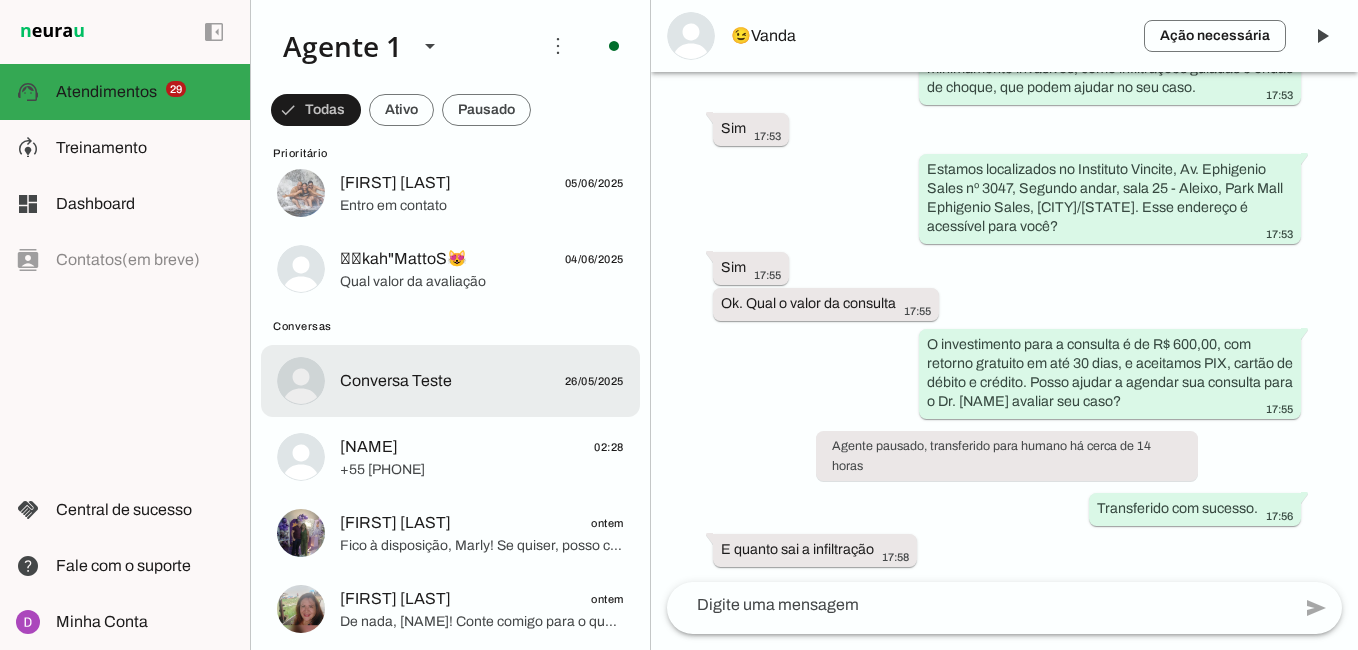 drag, startPoint x: 441, startPoint y: 361, endPoint x: 521, endPoint y: 409, distance: 93.29523 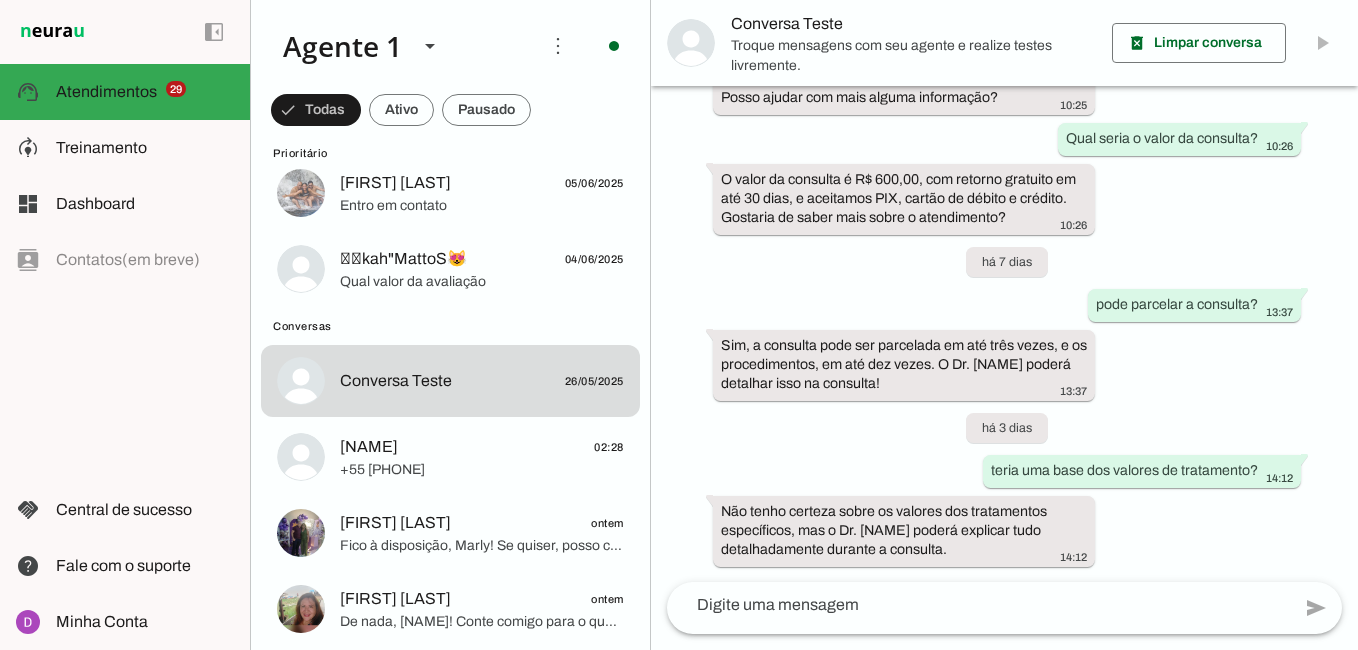 scroll, scrollTop: 722, scrollLeft: 0, axis: vertical 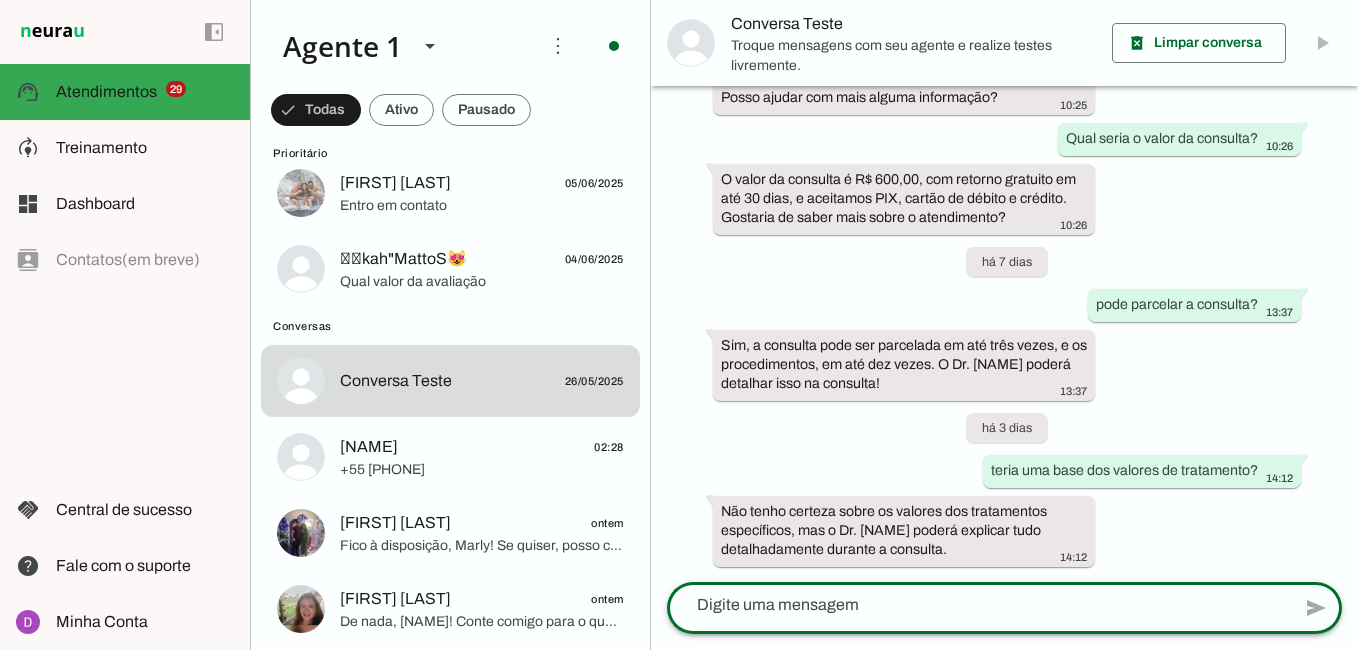 click 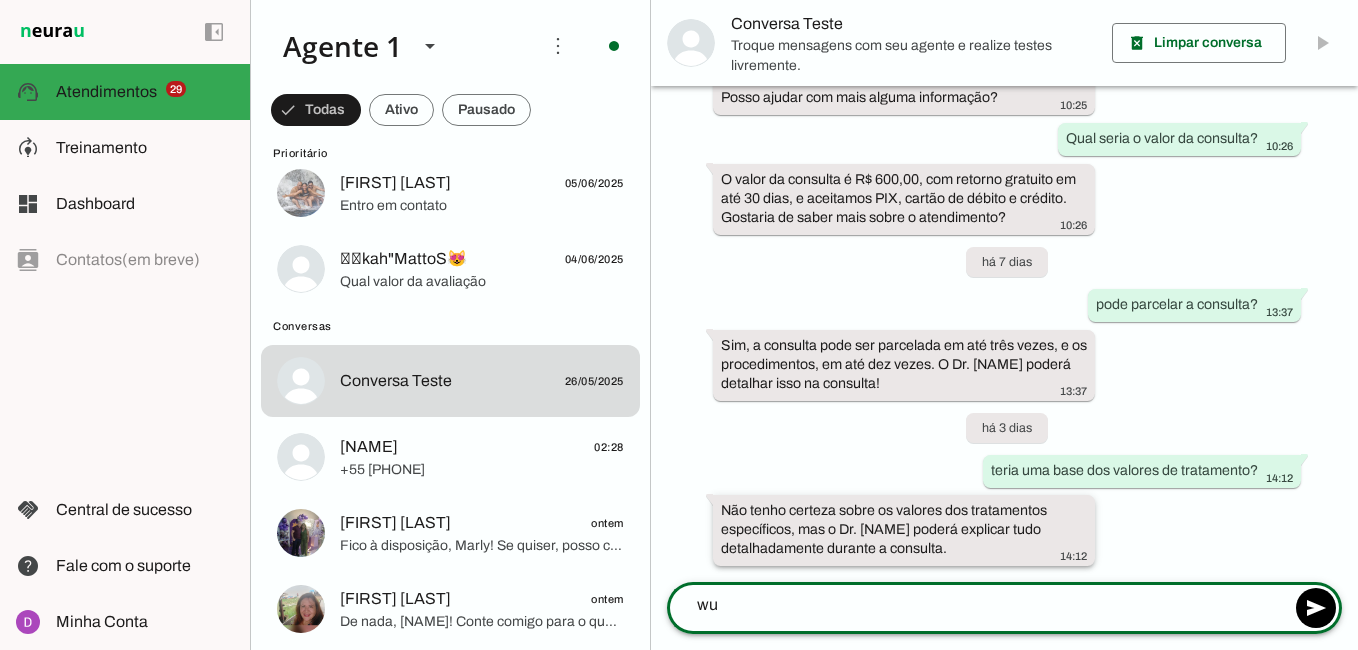 type on "wu" 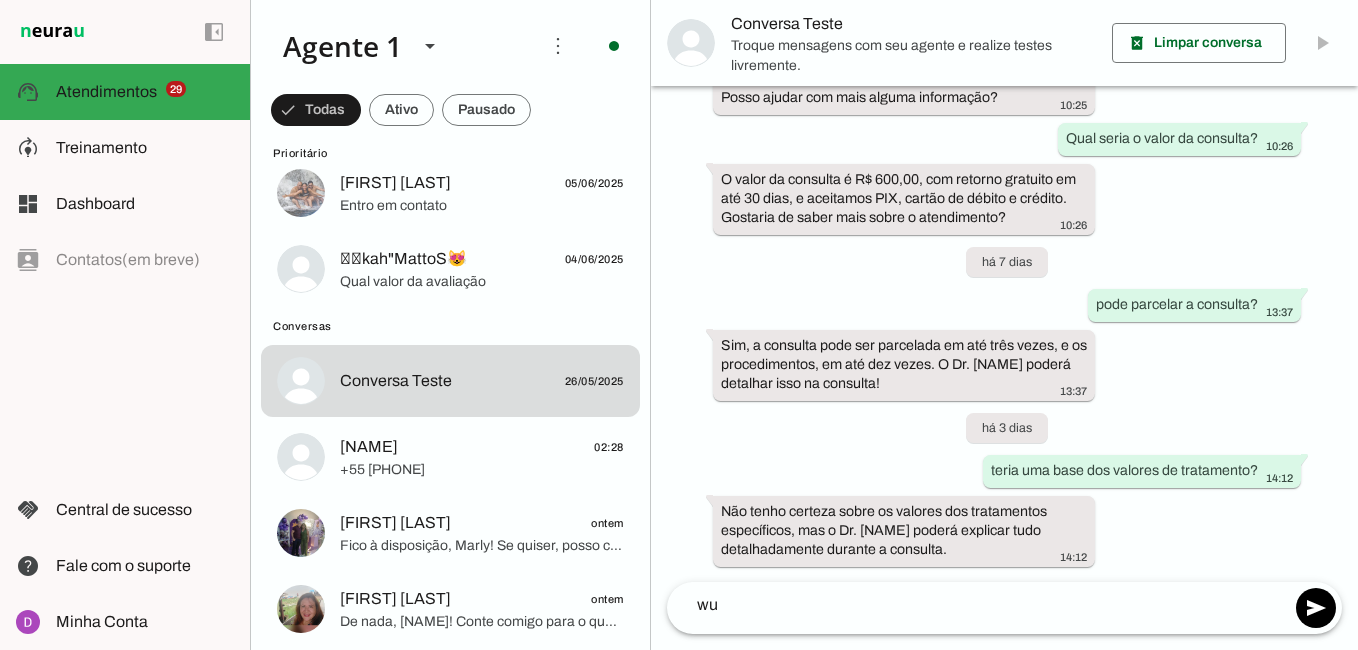 drag, startPoint x: 919, startPoint y: 546, endPoint x: 700, endPoint y: 498, distance: 224.19858 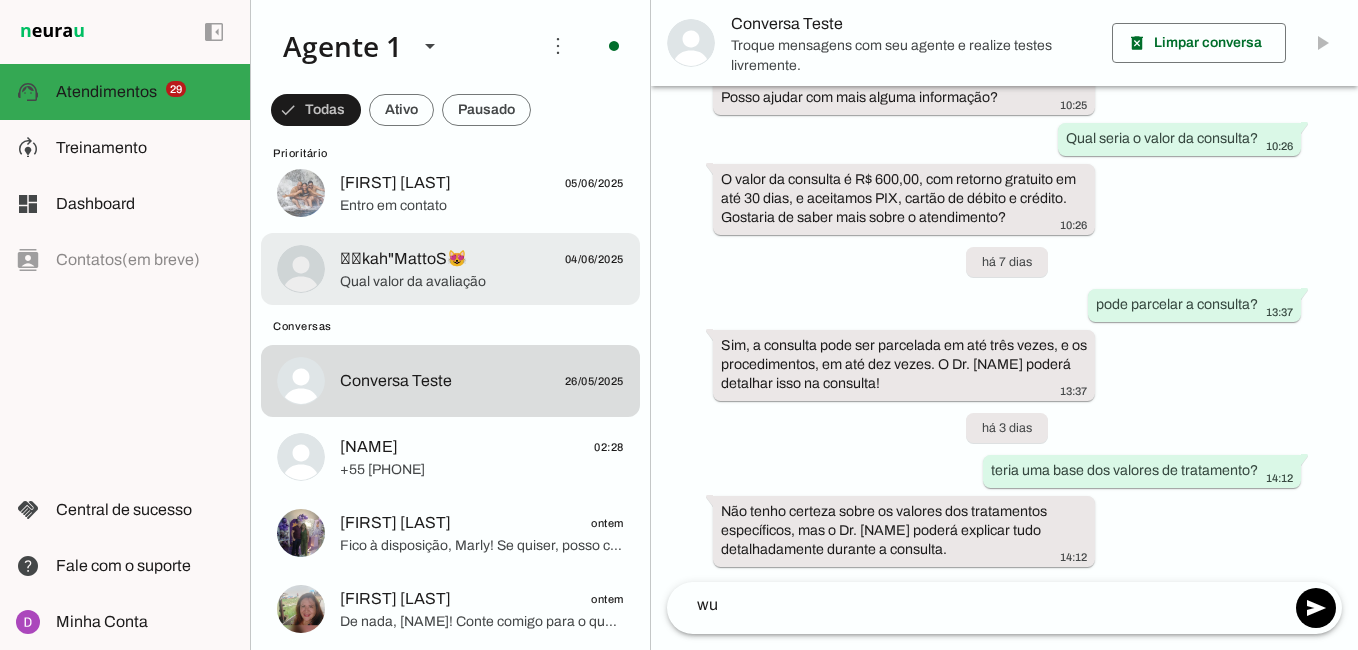 click on "🫶🏽kah"MattoS😻
04/06/2025" 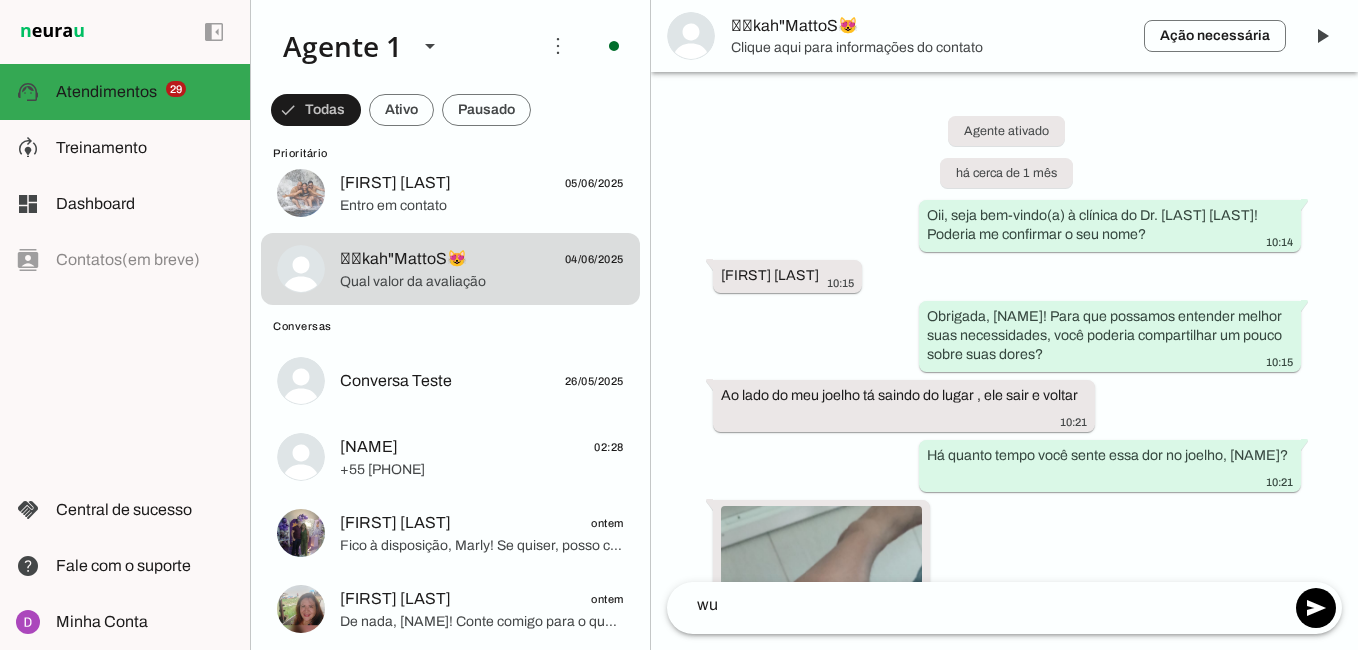 scroll, scrollTop: 1838, scrollLeft: 0, axis: vertical 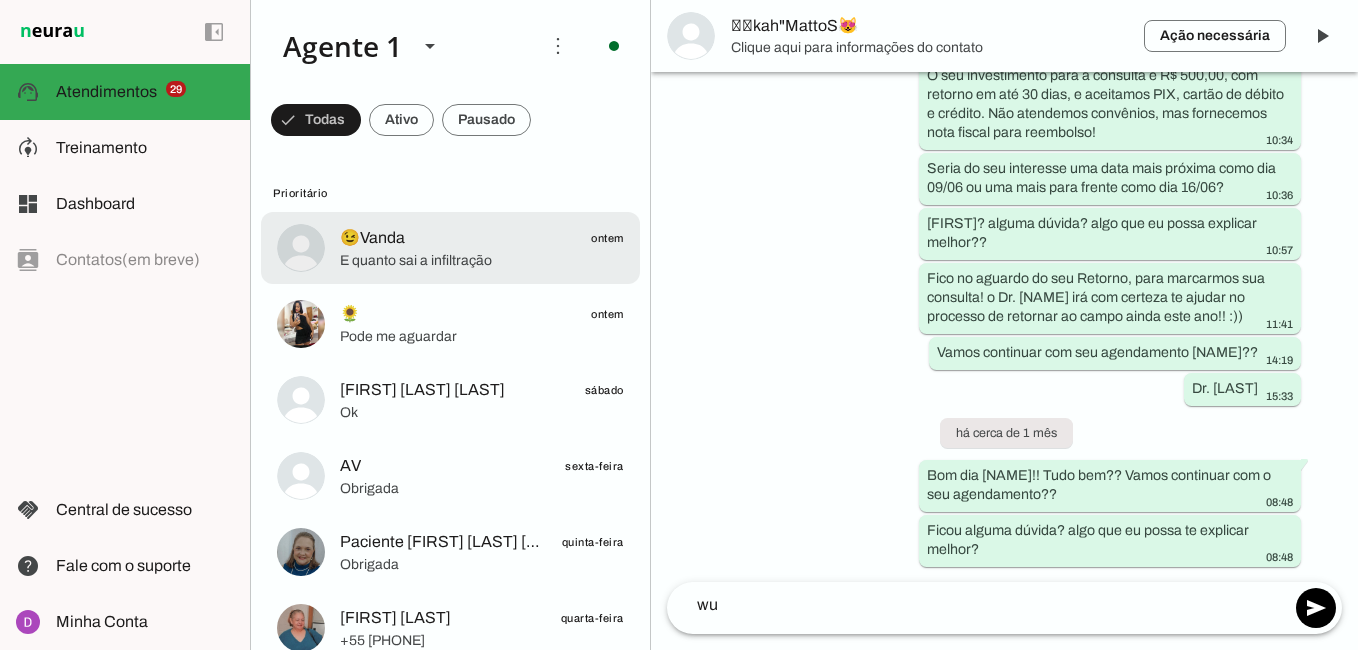 click on "😉[NAME]
ontem
Pode me aguardar" 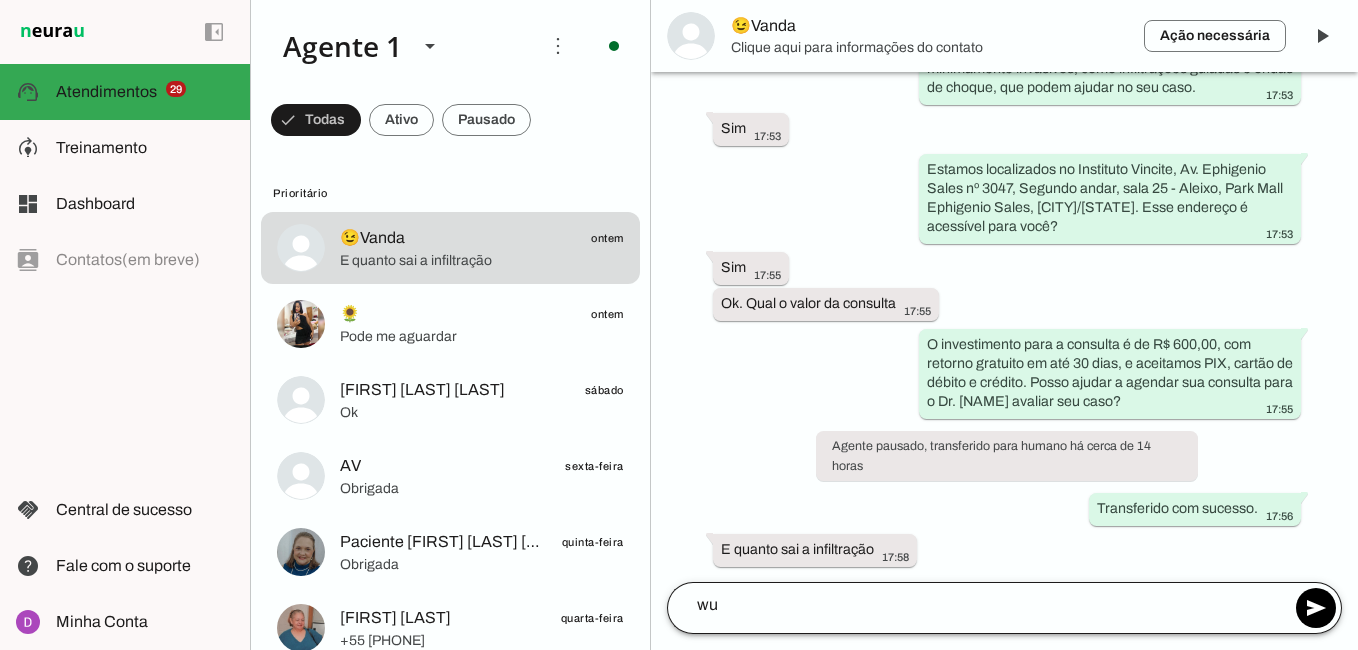 scroll, scrollTop: 883, scrollLeft: 0, axis: vertical 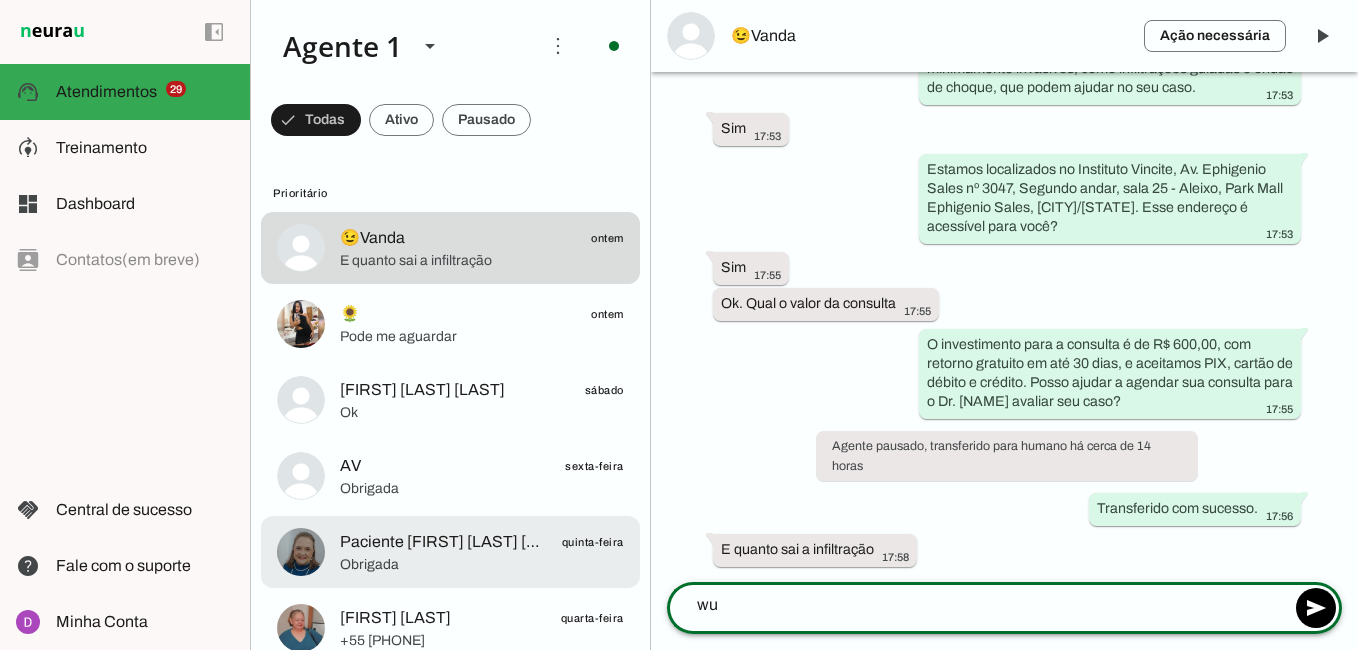 drag, startPoint x: 942, startPoint y: 615, endPoint x: 424, endPoint y: 558, distance: 521.12665 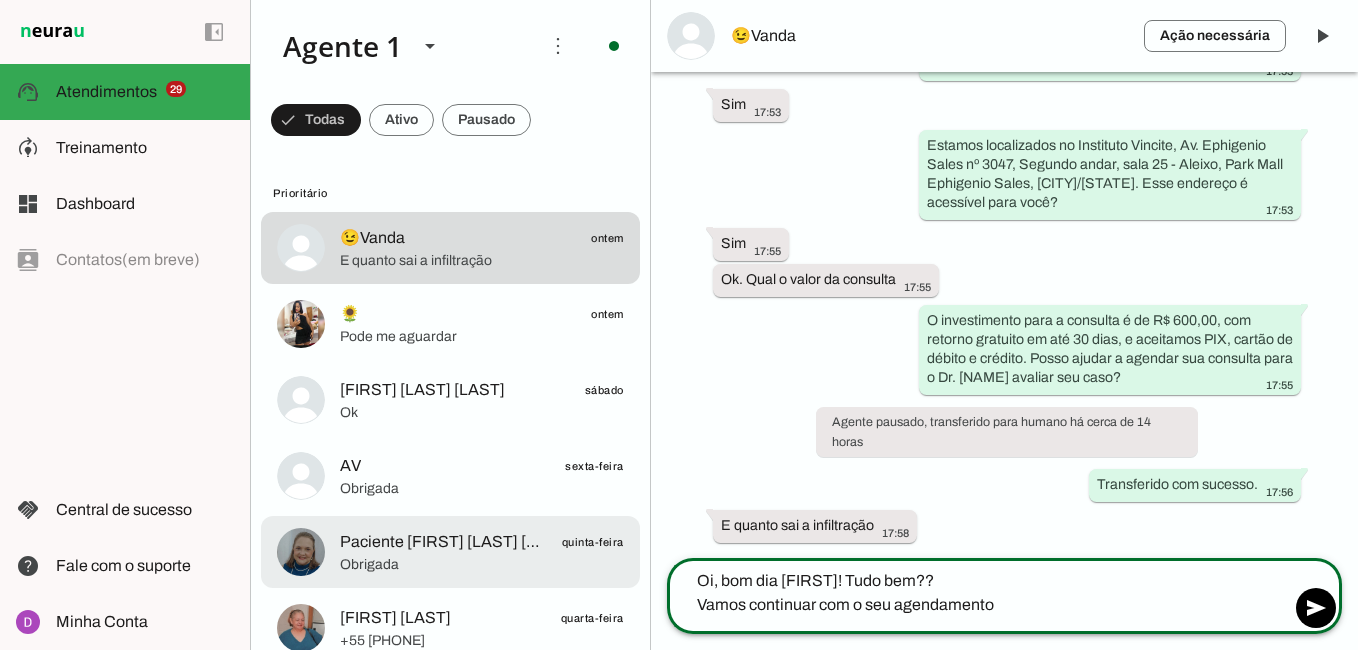 type on "Oi, bom dia [NAME]! Tudo bem??
vamos continuar com o seu agendamento?" 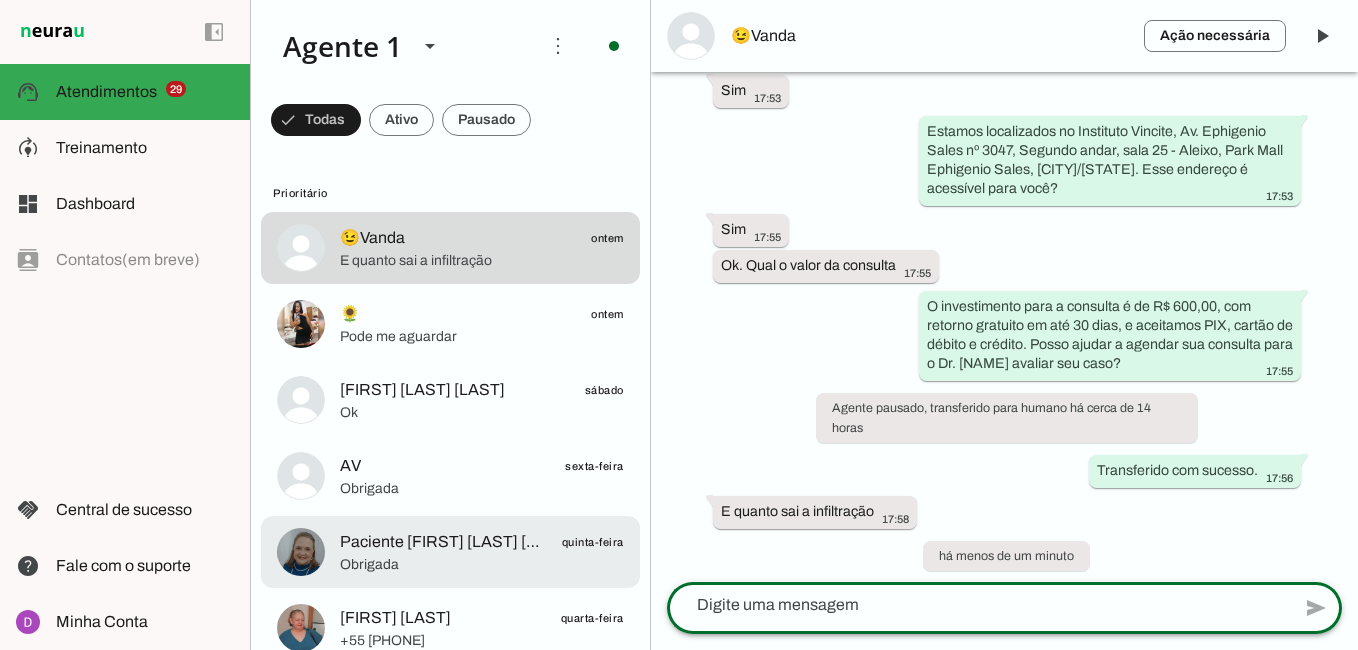 scroll, scrollTop: 989, scrollLeft: 0, axis: vertical 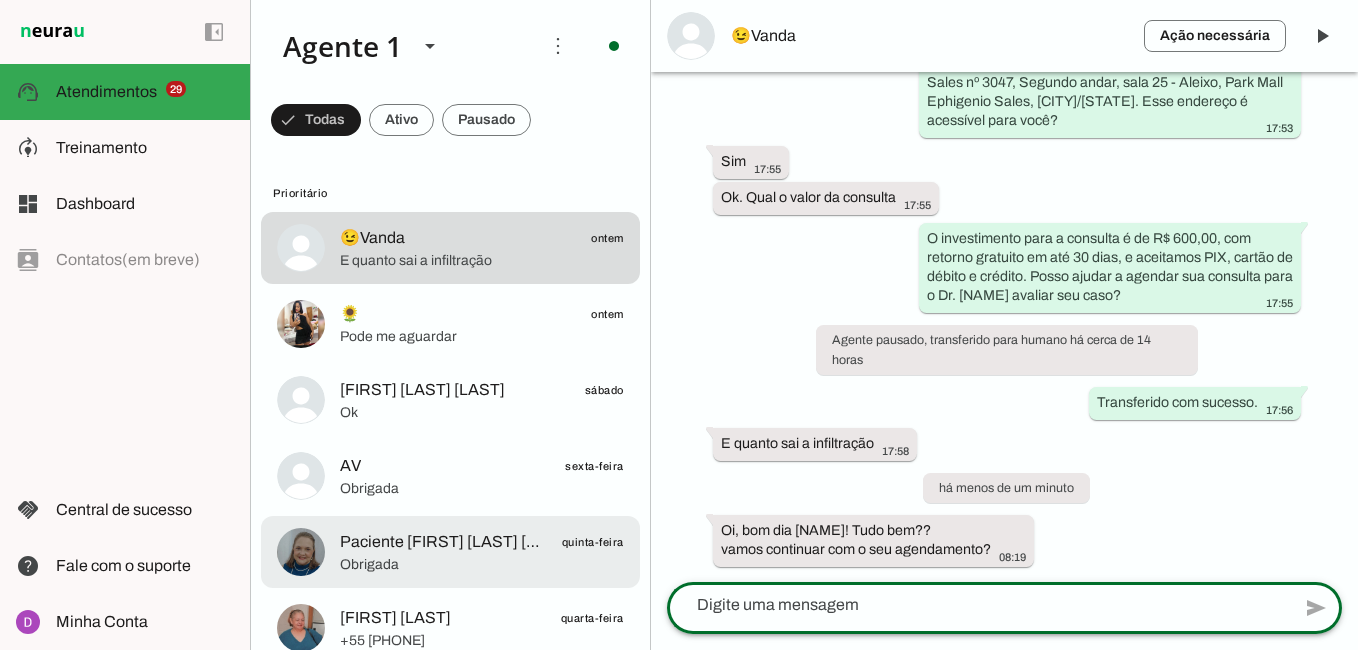 type on "Não tenho certeza sobre os valores dos tratamentos específicos, mas o Dr. [NAME] poderá explicar tudo detalhadamente durante a consulta." 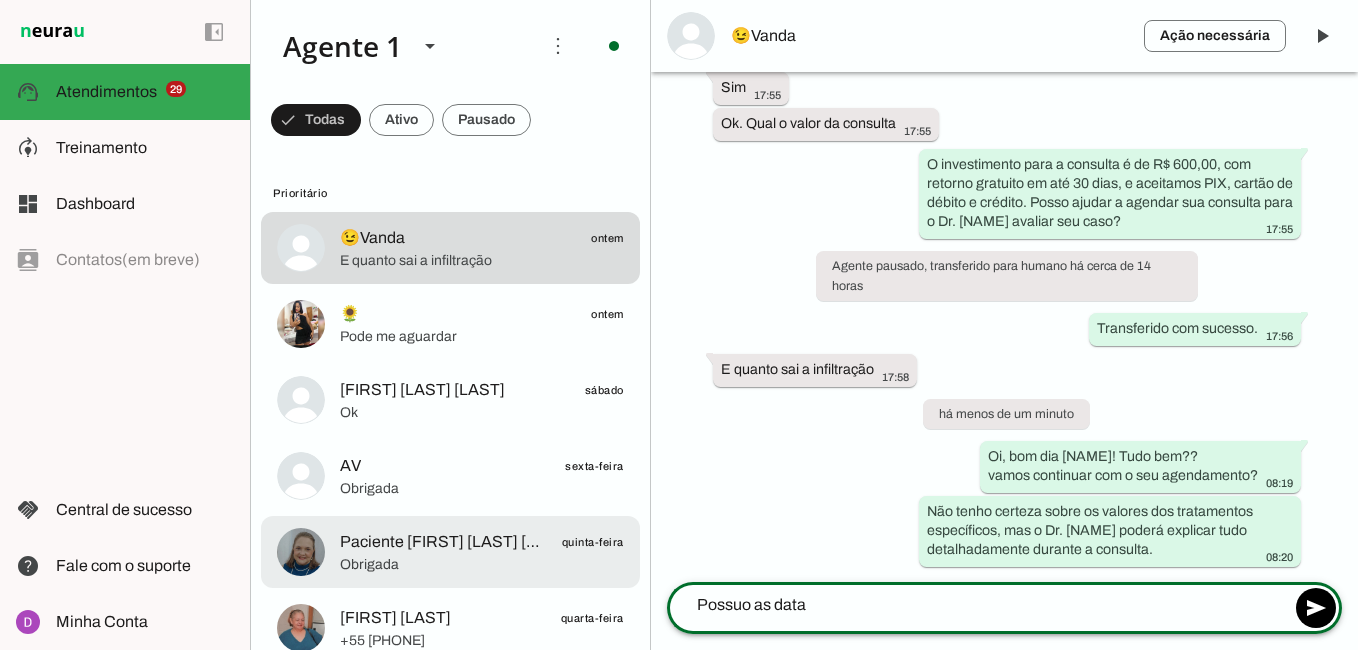 scroll, scrollTop: 1063, scrollLeft: 0, axis: vertical 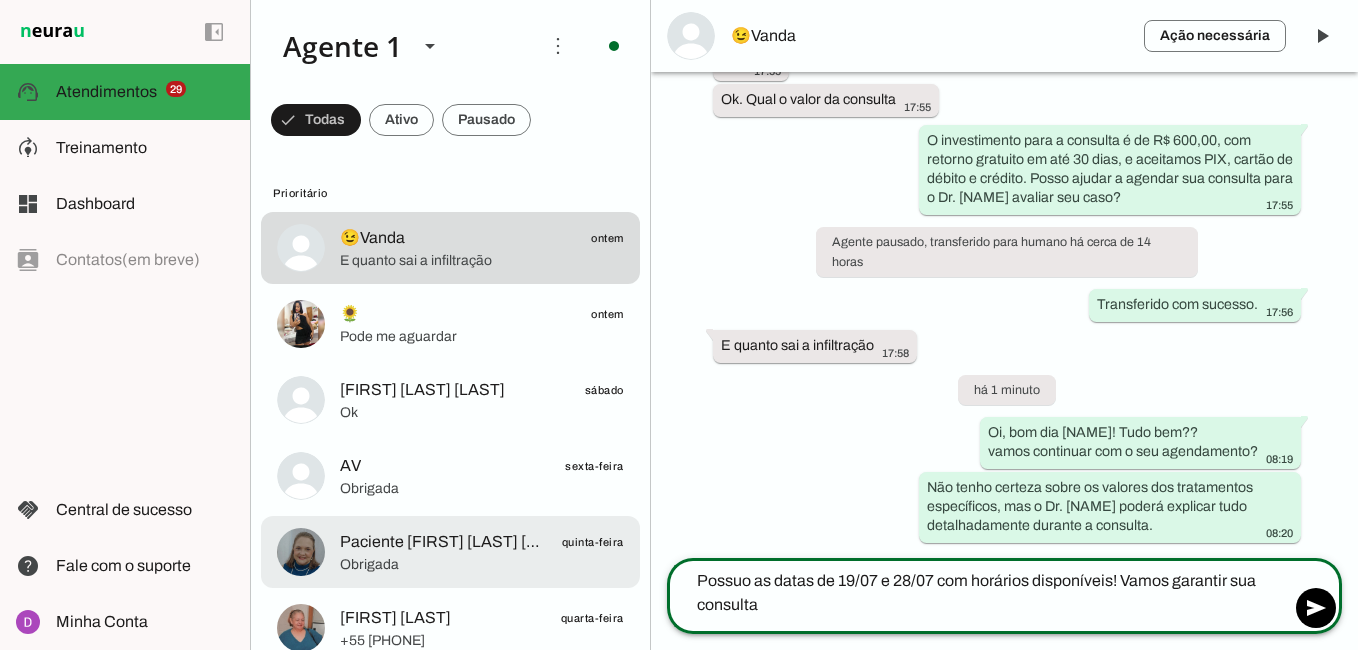 type on "Possuo as datas de 19/07 e 28/07 com horários disponíveis! Vamos garantir sua consulta?" 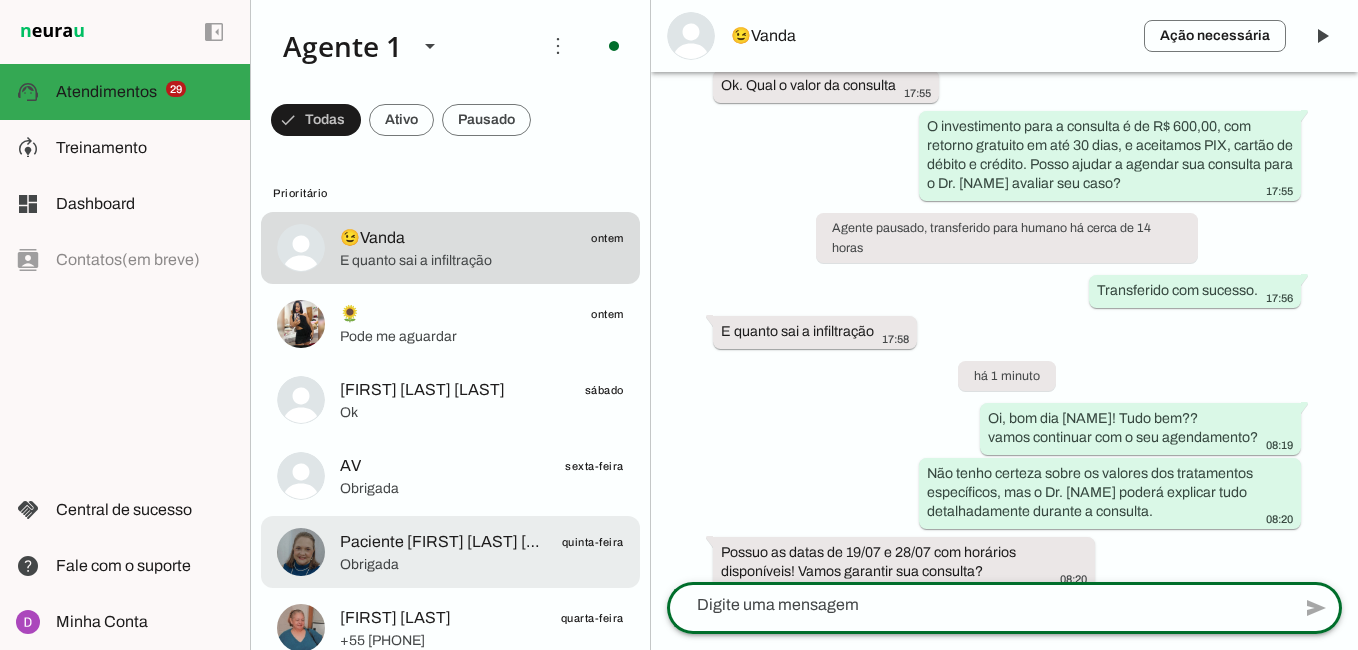 scroll, scrollTop: 1123, scrollLeft: 0, axis: vertical 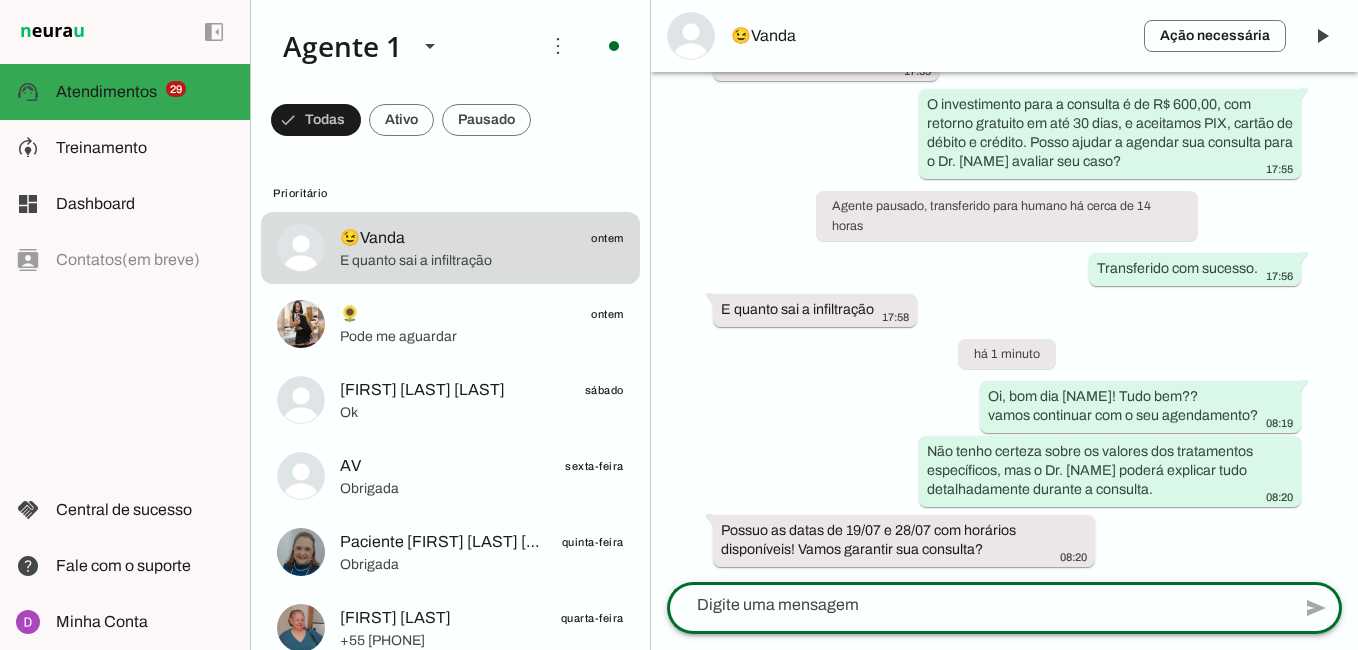 type 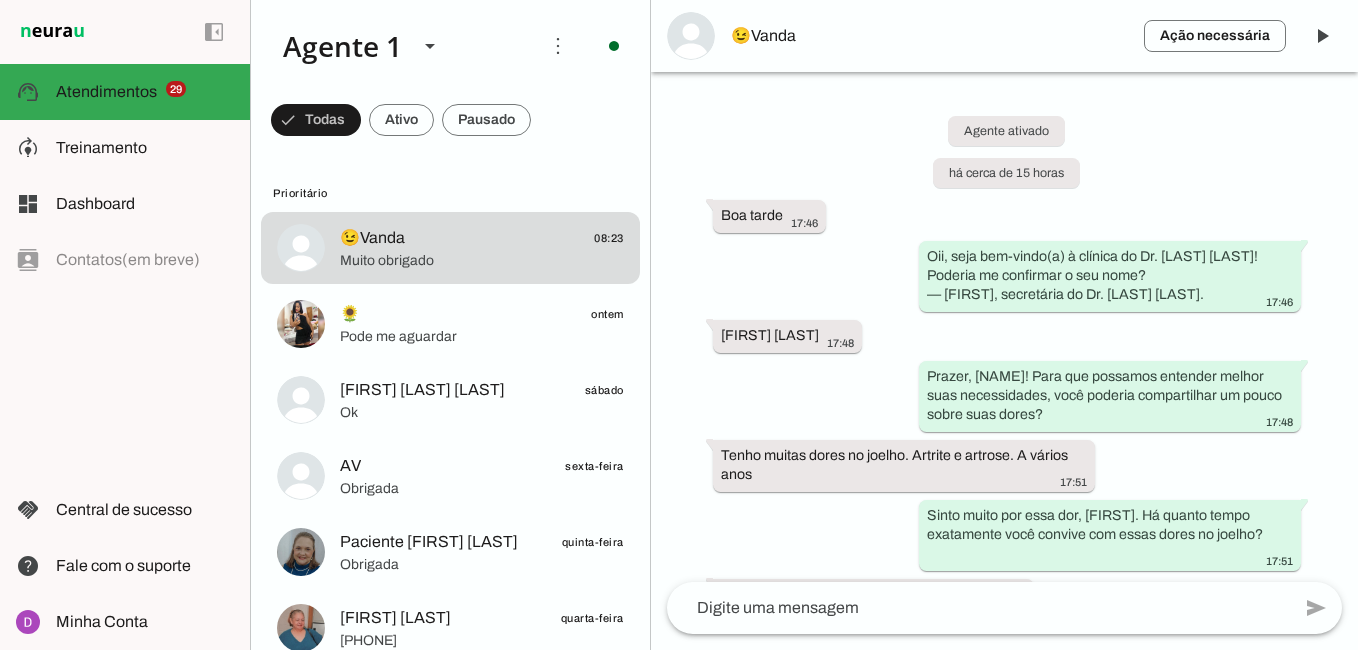 scroll, scrollTop: 0, scrollLeft: 0, axis: both 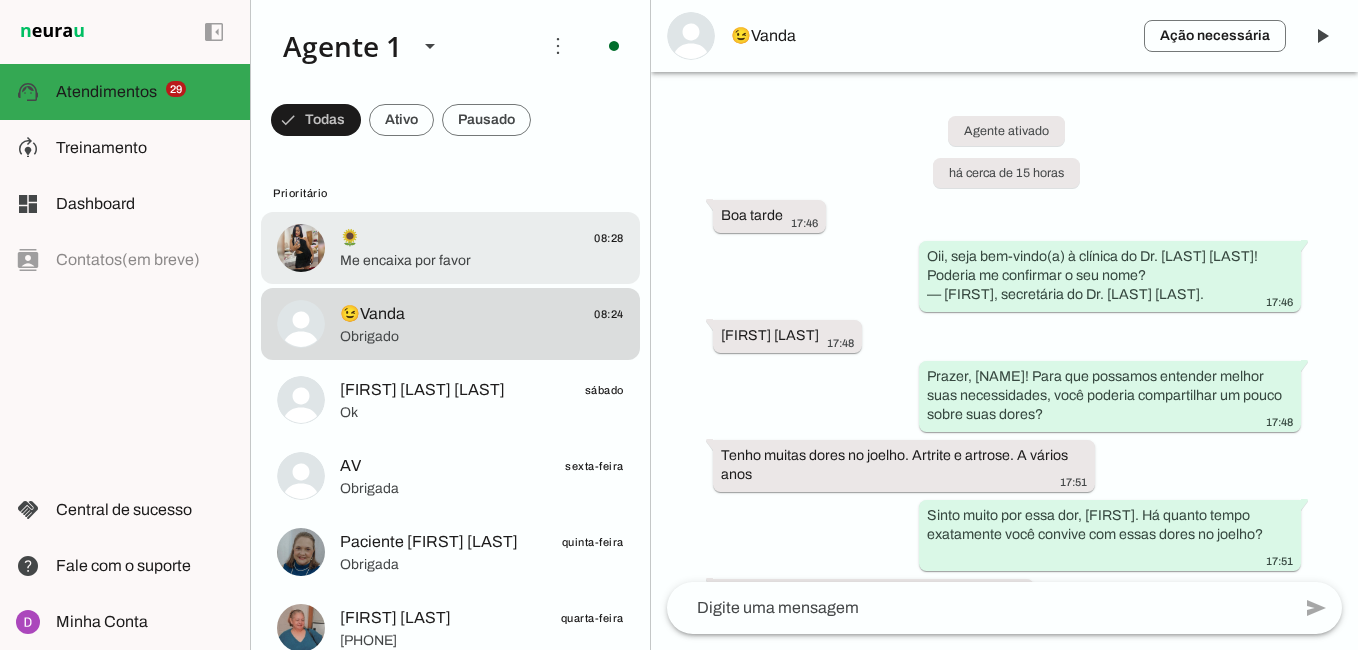click on "🌻
08:28
Me encaixa por favor" at bounding box center [450, 248] 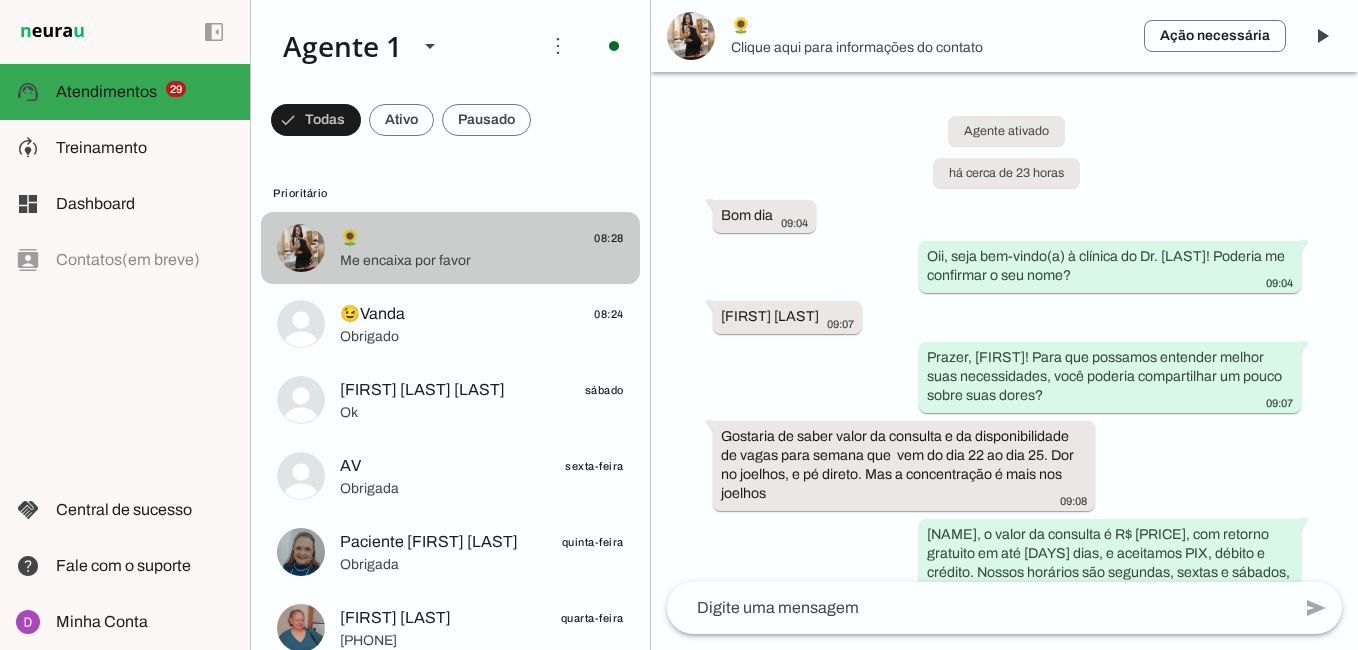 scroll, scrollTop: 1023, scrollLeft: 0, axis: vertical 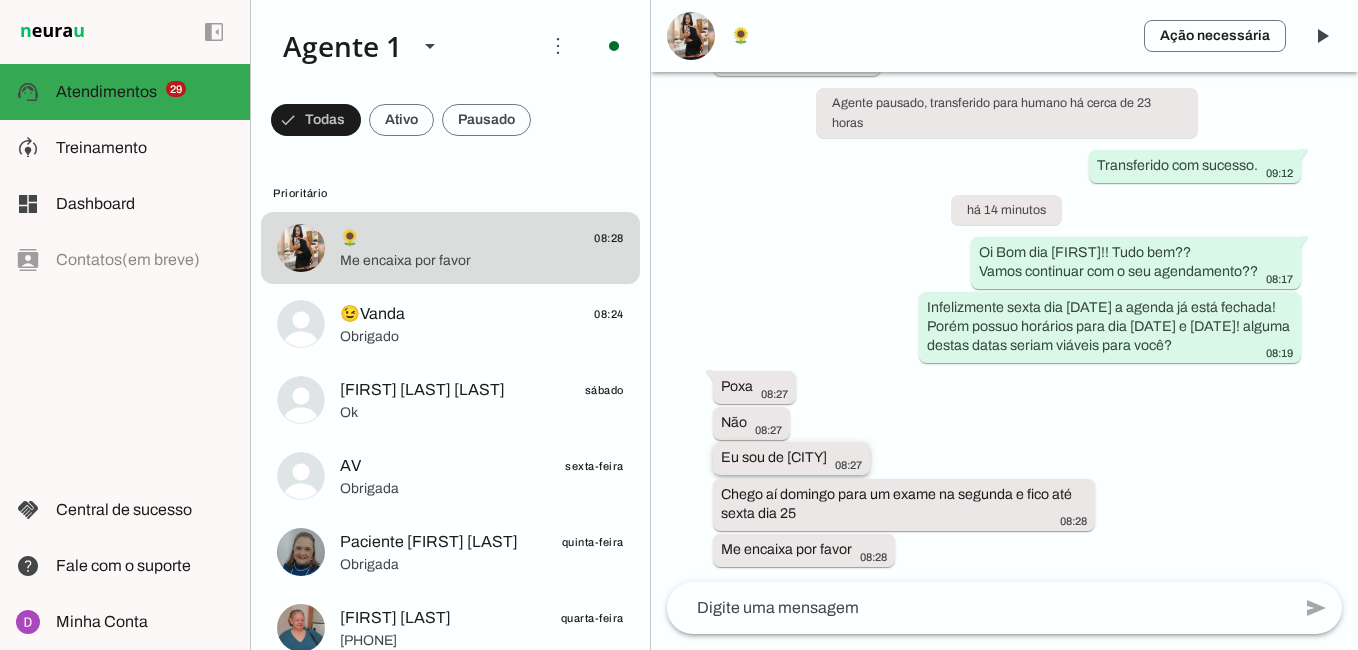 click on "Agente ativado
há cerca de [TIME]
Bom dia [TIME]
Oii, seja bem-vindo(a) à clínica do Dr. [LAST]! Poderia me confirmar o seu nome? [TIME]
[FIRST] [LAST] [TIME]
Prazer, [FIRST]! Para que possamos entender melhor suas necessidades, você poderia compartilhar um pouco sobre suas dores? [TIME]
Gostaria de saber valor da consulta e da disponibilidade de vagas para semana que  vem do dia [DATE] ao dia [DATE]. Dor no joelhos, e pé direto. Mas a concentração é mais nos joelhos [TIME]
[FIRST], o valor da consulta é R$ [PRICE], com retorno gratuito em até [TIME] dias, e aceitamos PIX, débito e crédito. Nossos horários são segundas, sextas e sábados, das [TIME]h às [TIME]h, e as vagas são limitadas; que tal garantir sua consulta para aliviar essa dor no joelho logo? [TIME]
[TIME]
[TIME]
[TIME]
[TIME]" at bounding box center (1004, 327) 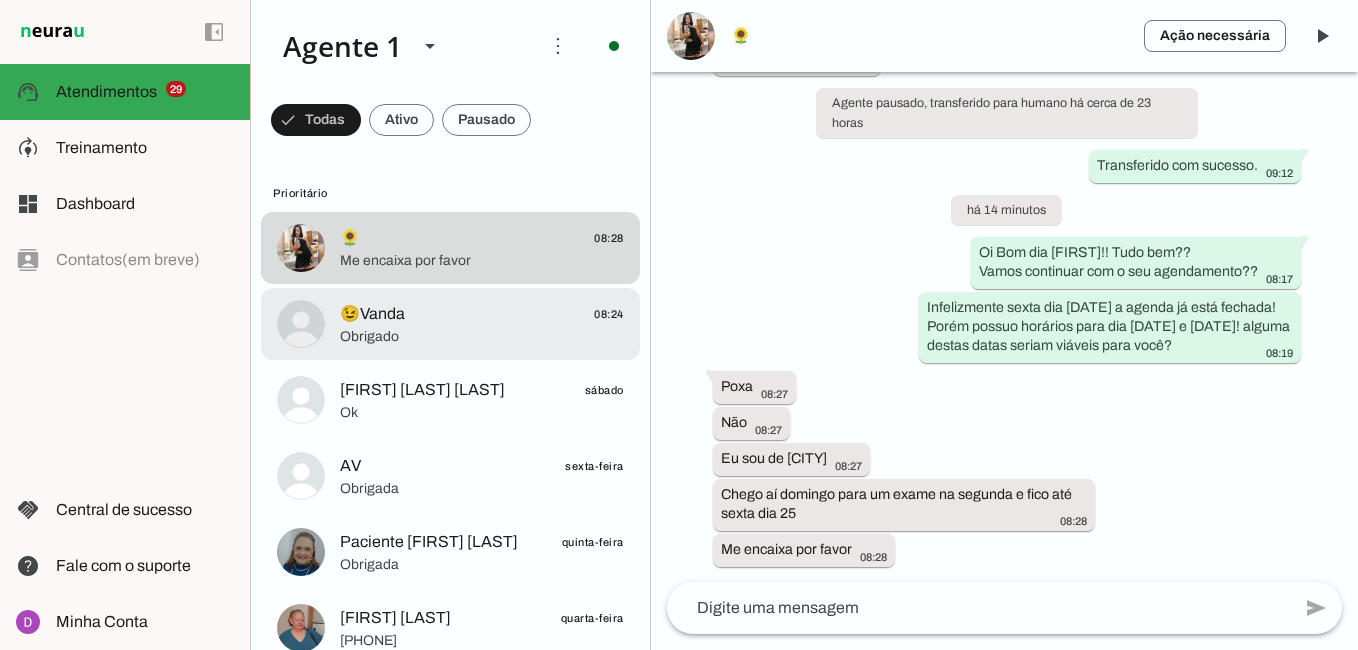 click on "😉Vanda
08:24" 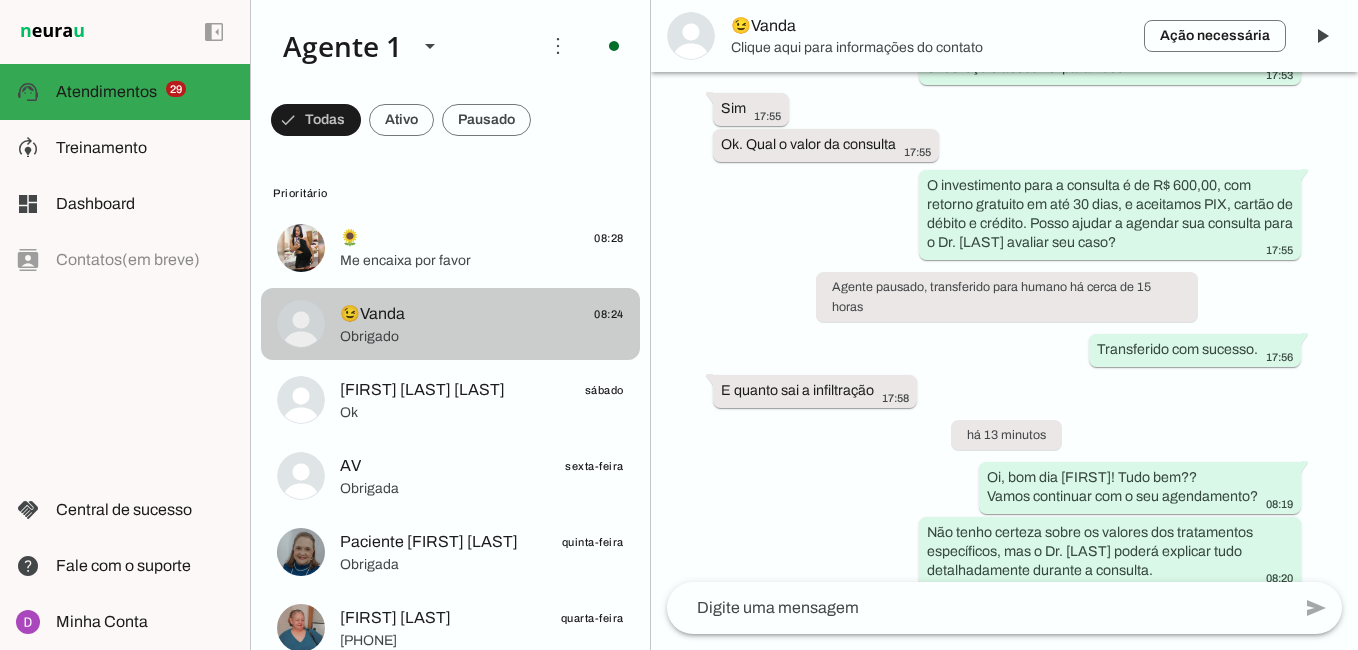 scroll, scrollTop: 1375, scrollLeft: 0, axis: vertical 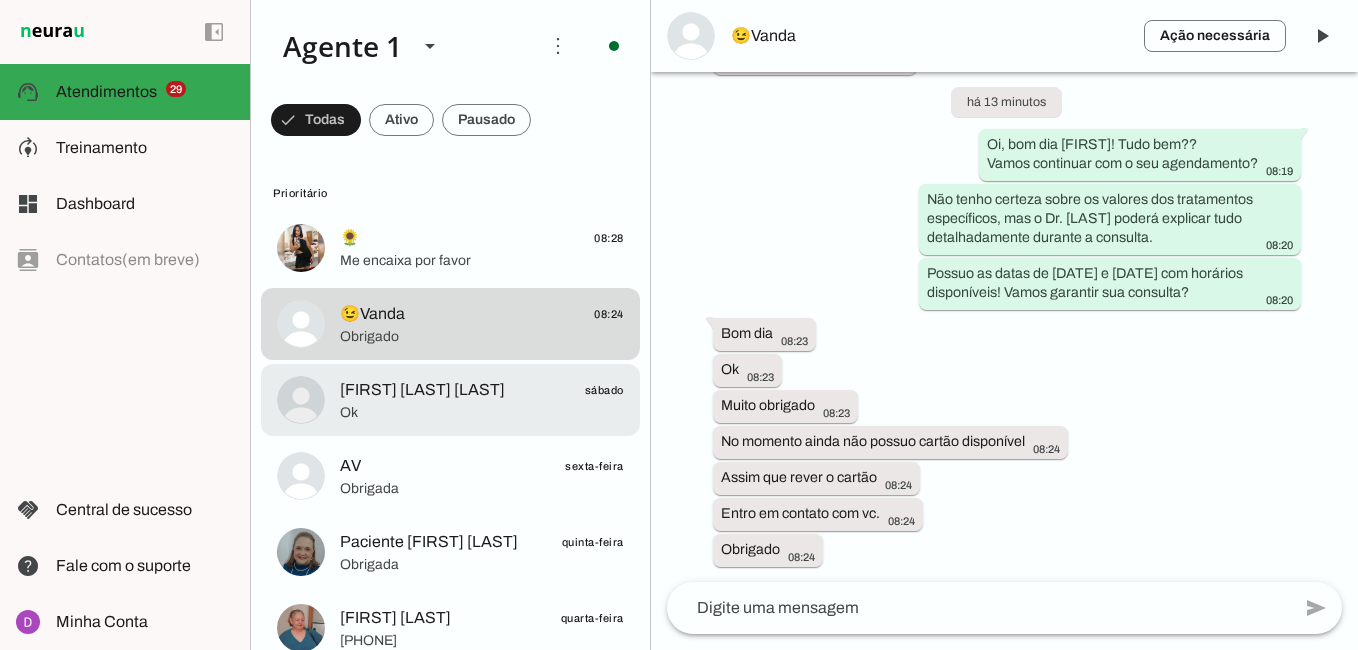 click on "[FIRST] [LAST] [LAST]" 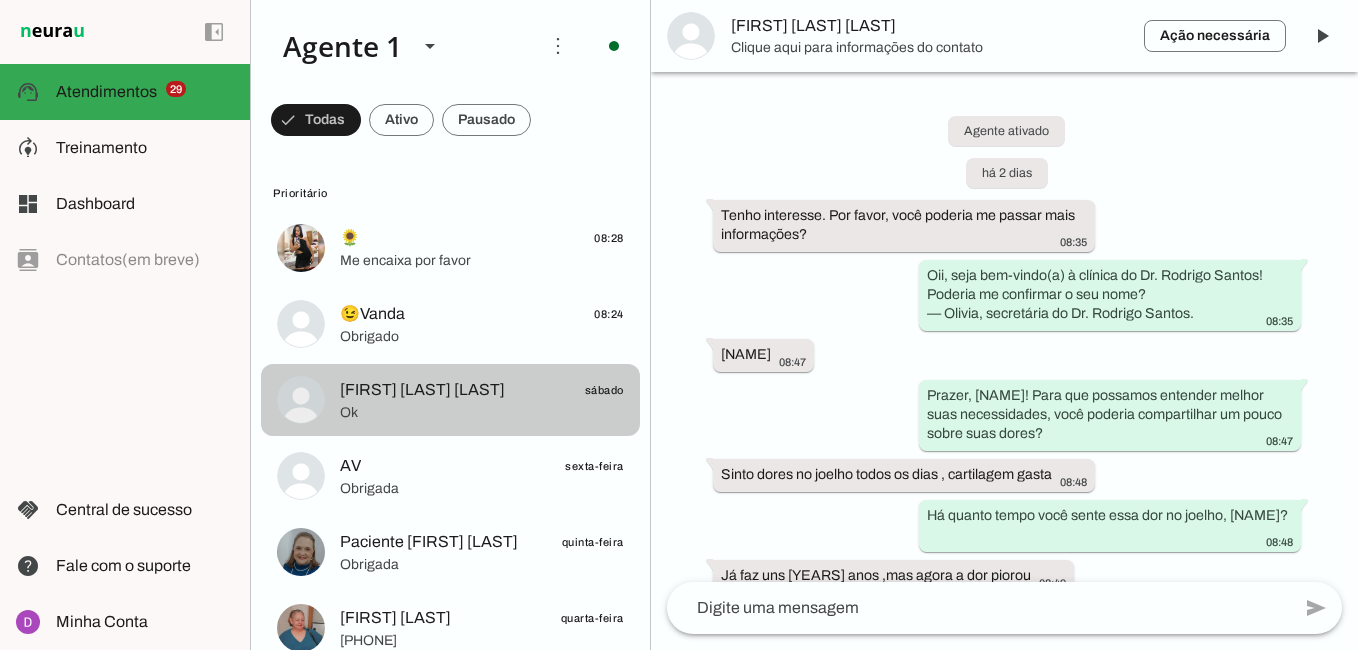 scroll, scrollTop: 2043, scrollLeft: 0, axis: vertical 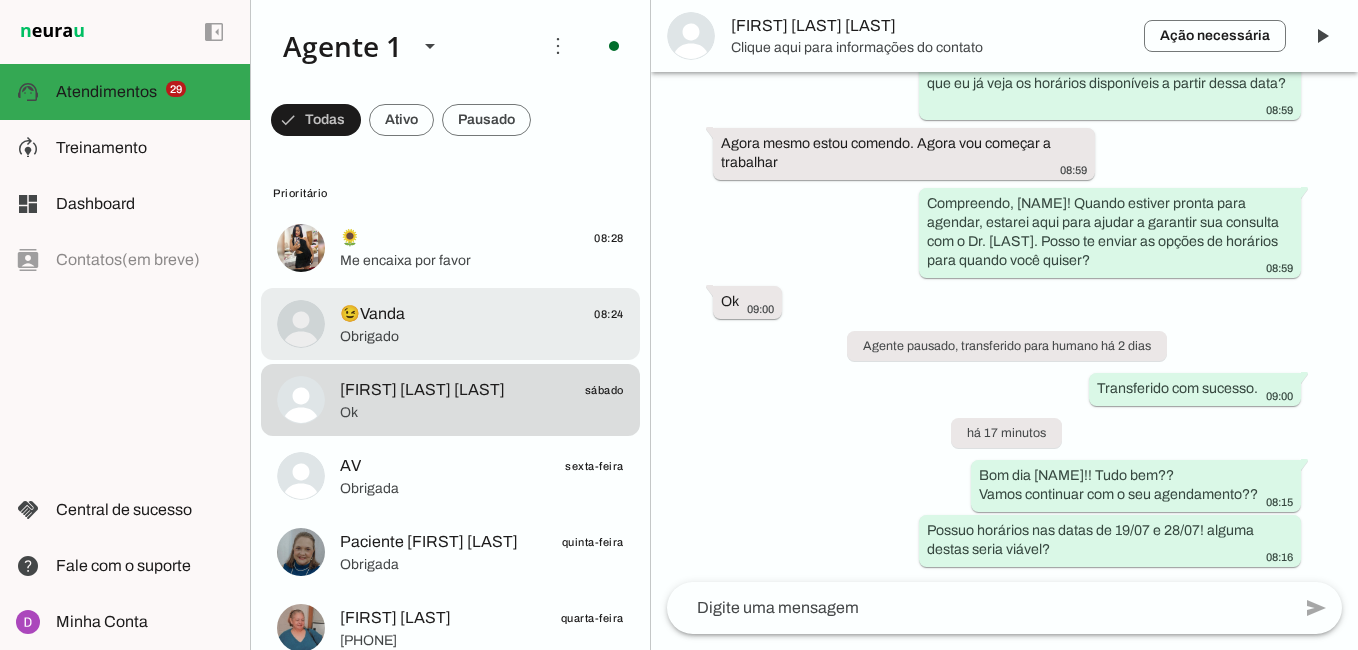 click on "😉Vanda
08:24" 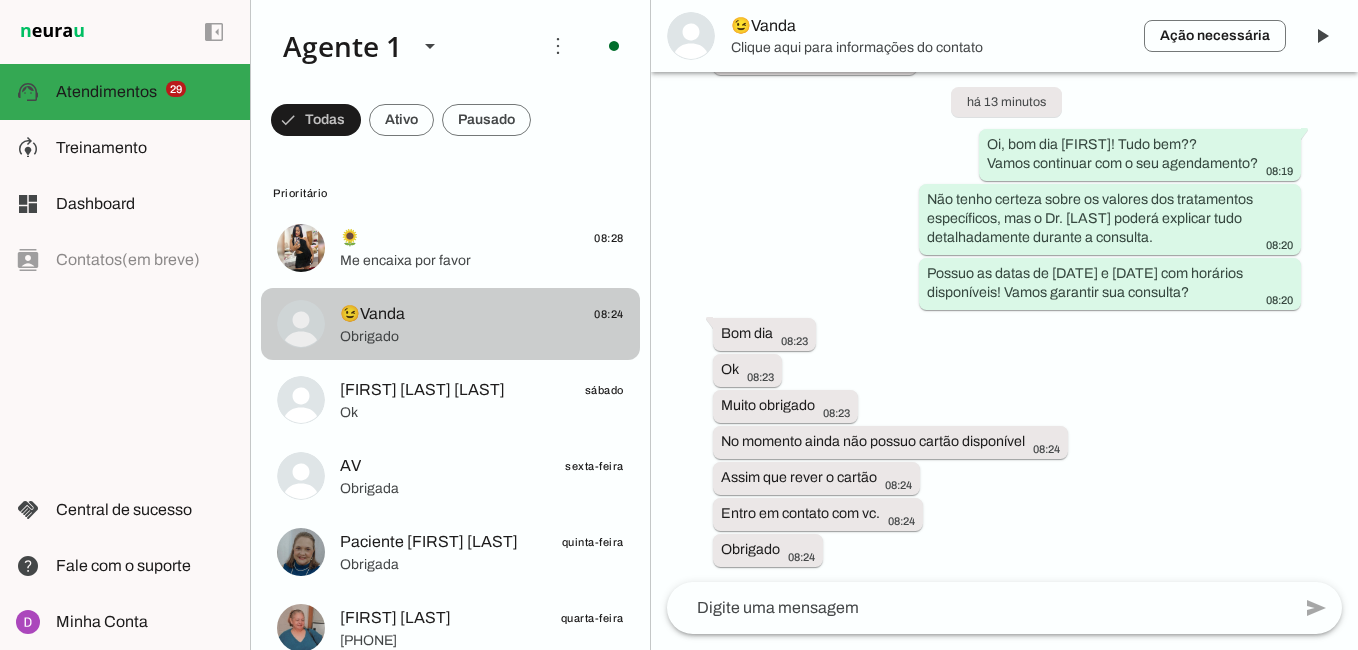 scroll, scrollTop: 1375, scrollLeft: 0, axis: vertical 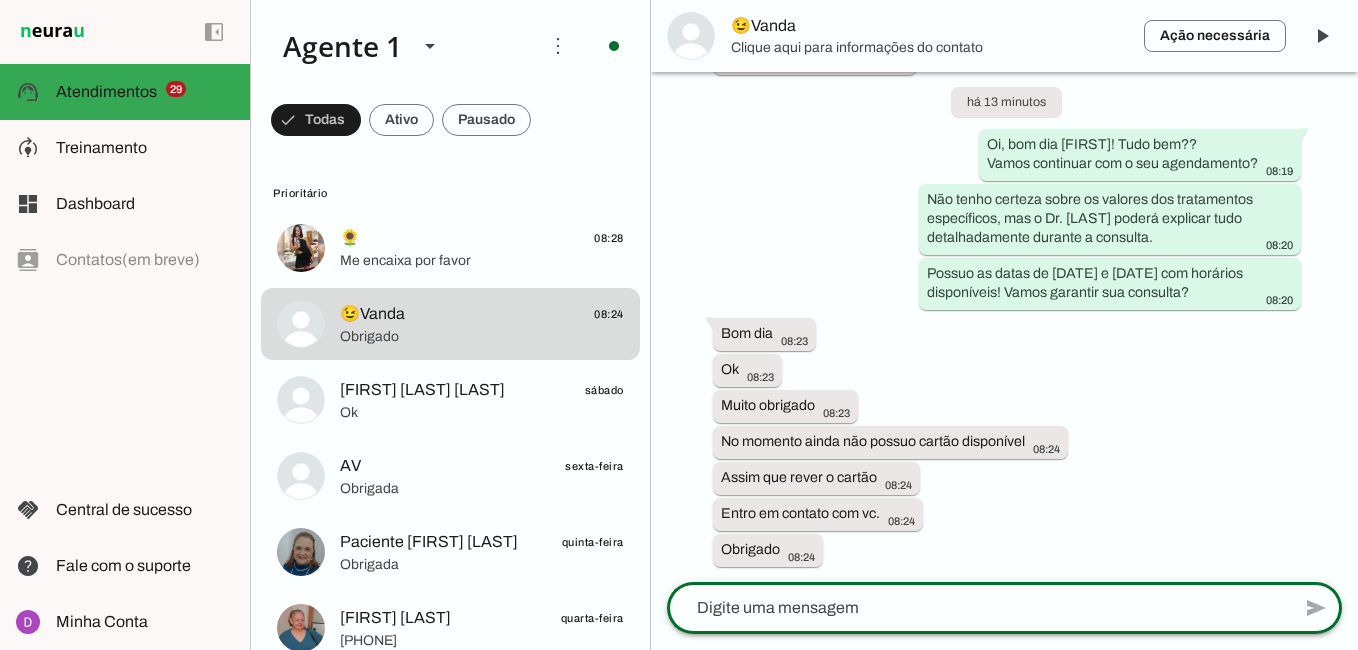 click 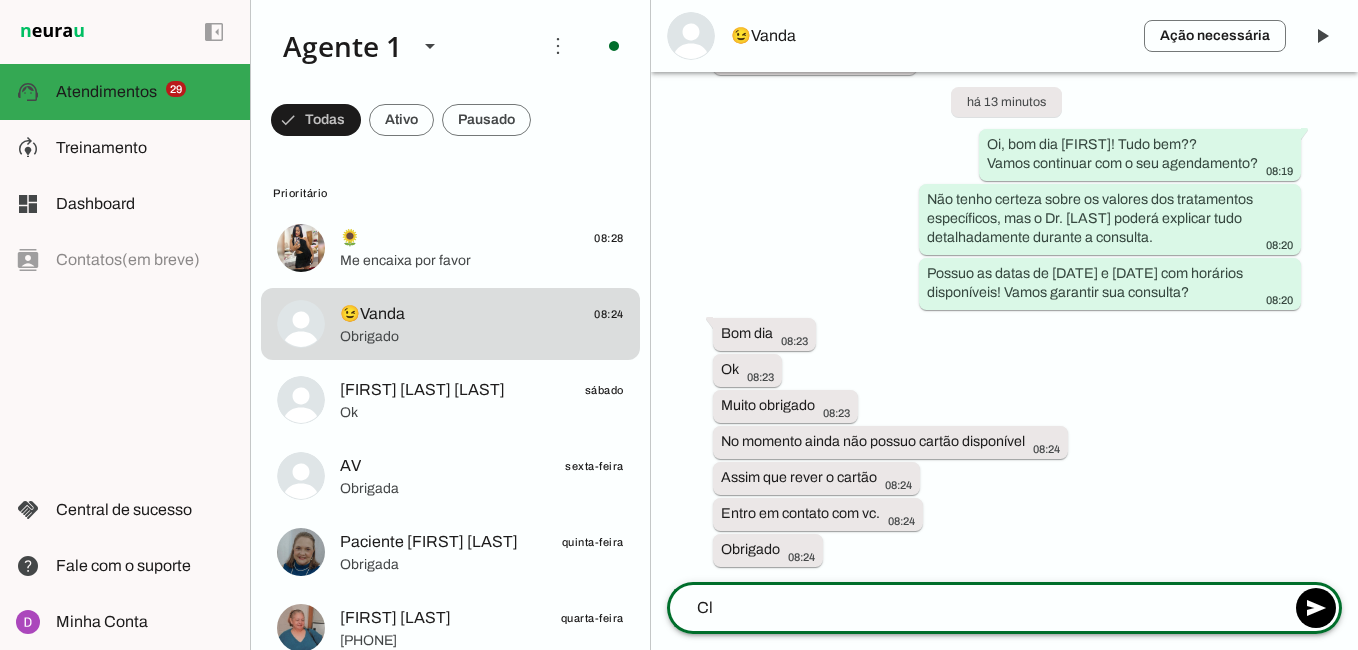 type on "C" 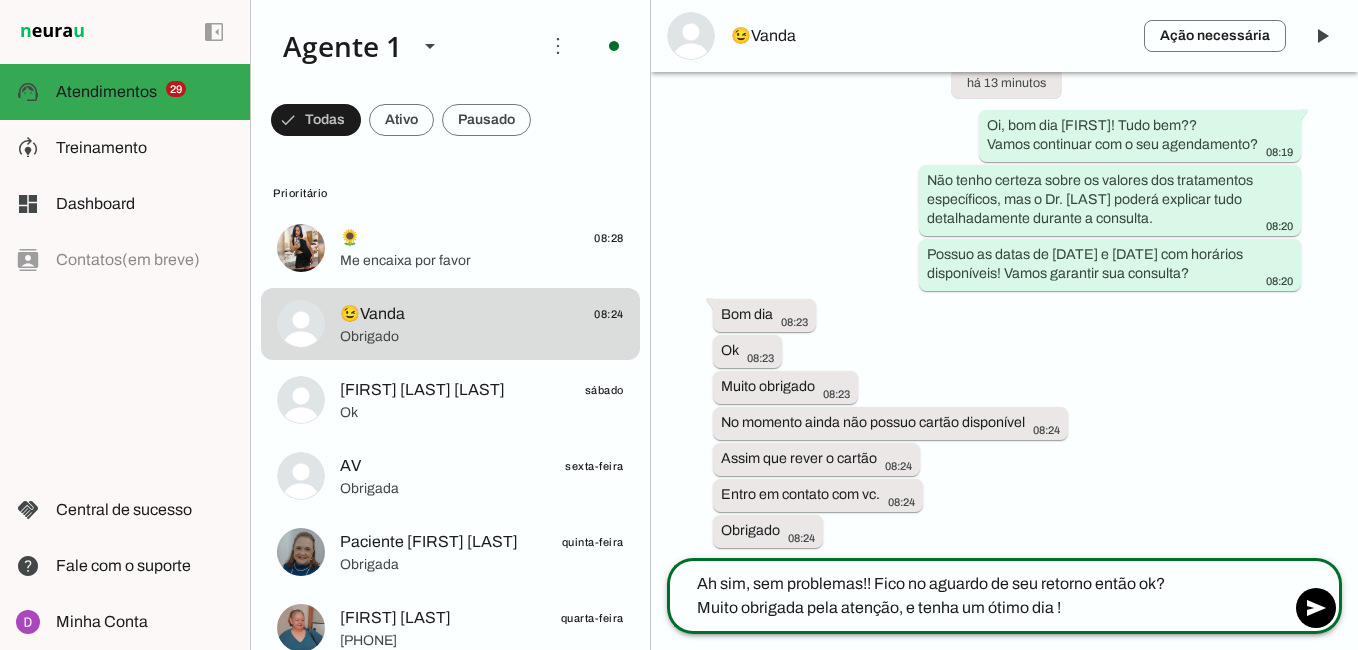 type on "Ah sim, sem problemas!! Fico no aguardo de seu retorno então ok?
Muito obrigada pela atenção, e tenha um ótimo dia !!" 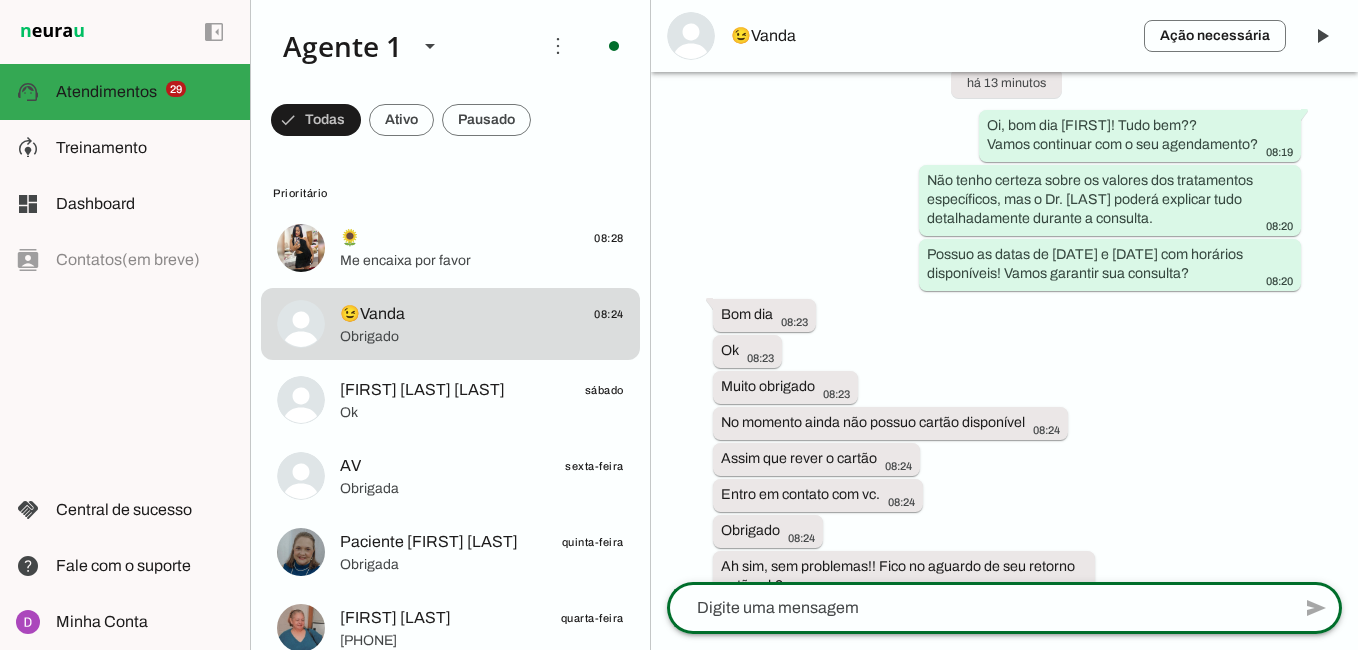 scroll, scrollTop: 1468, scrollLeft: 0, axis: vertical 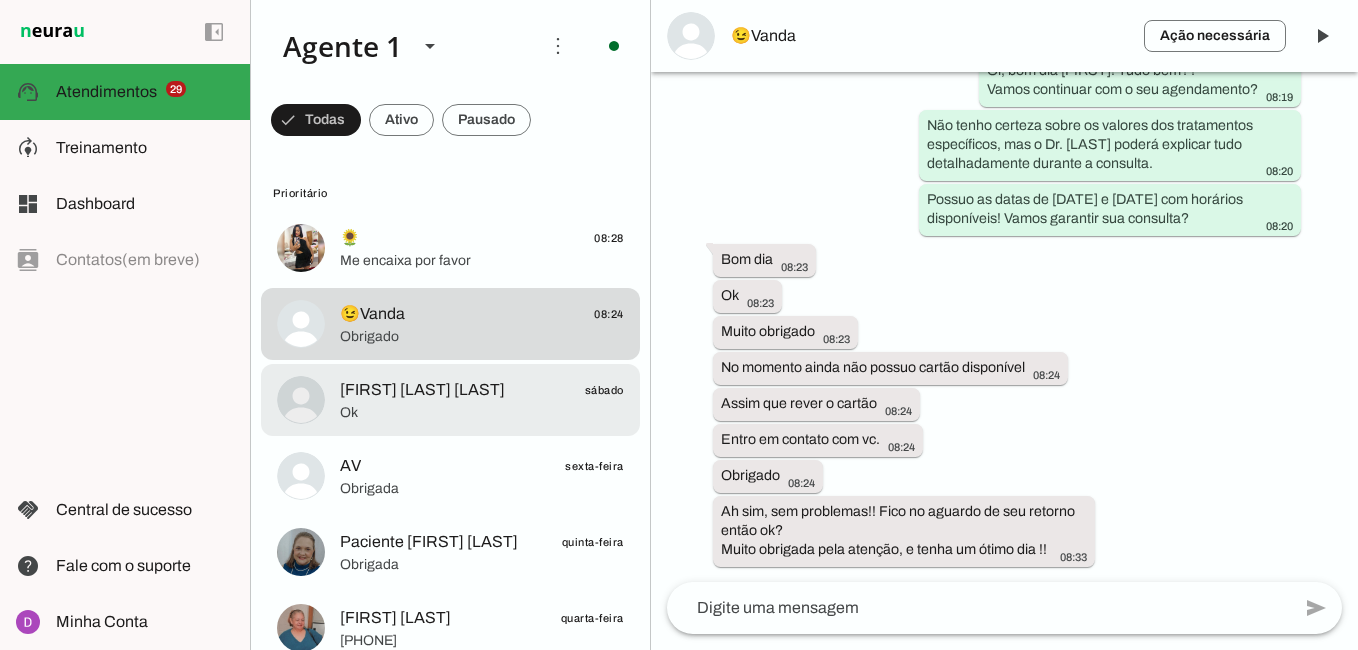 click on "[FIRST] [LAST] [LAST]" 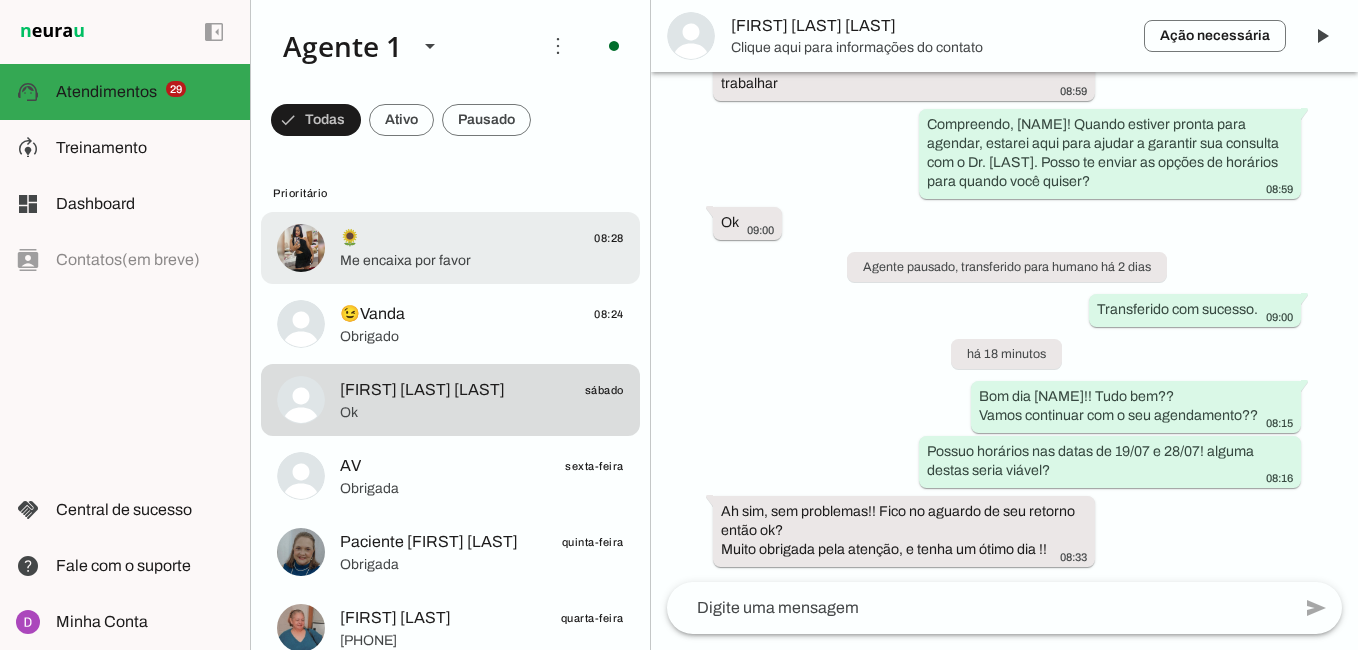 click on "Me encaixa por favor" 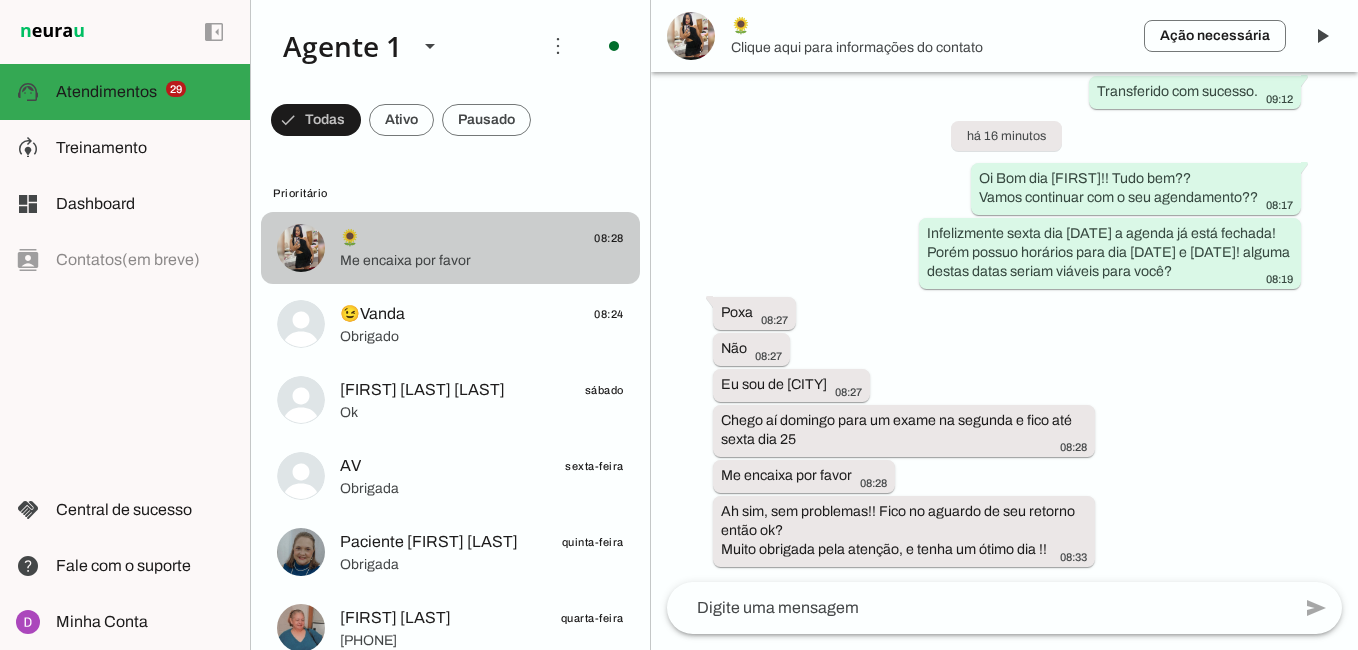 scroll, scrollTop: 1023, scrollLeft: 0, axis: vertical 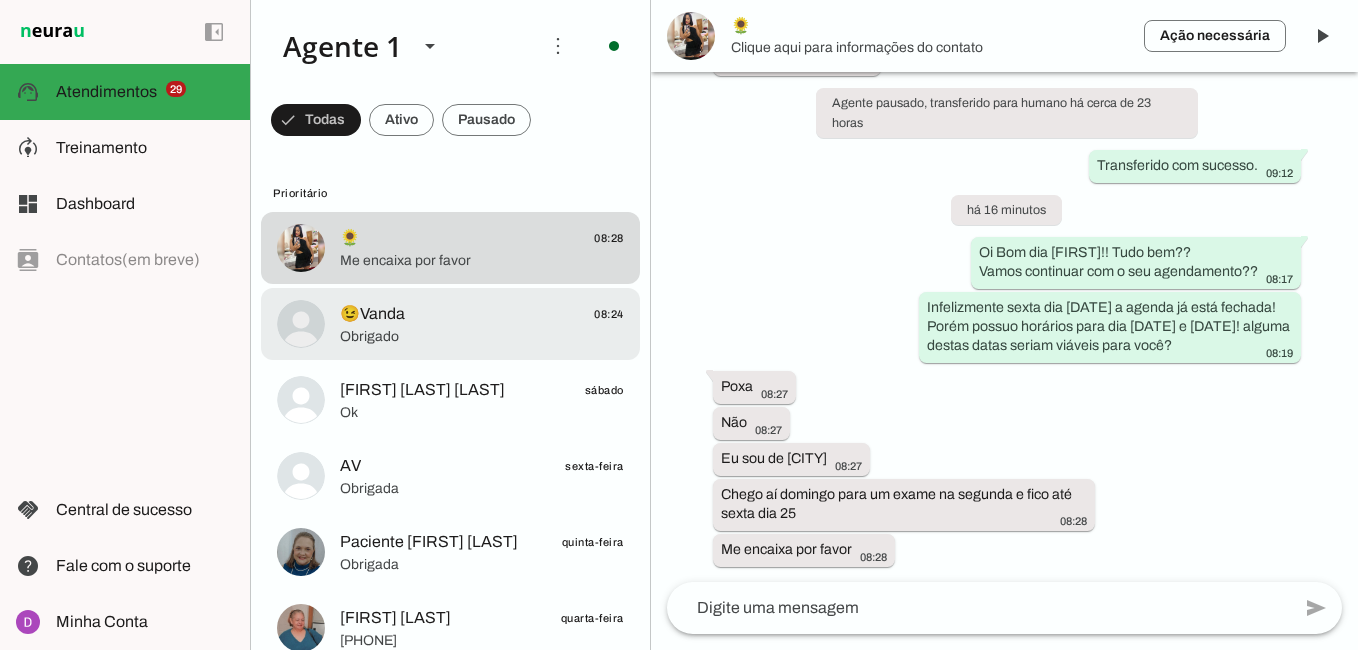 click on "😉Vanda" 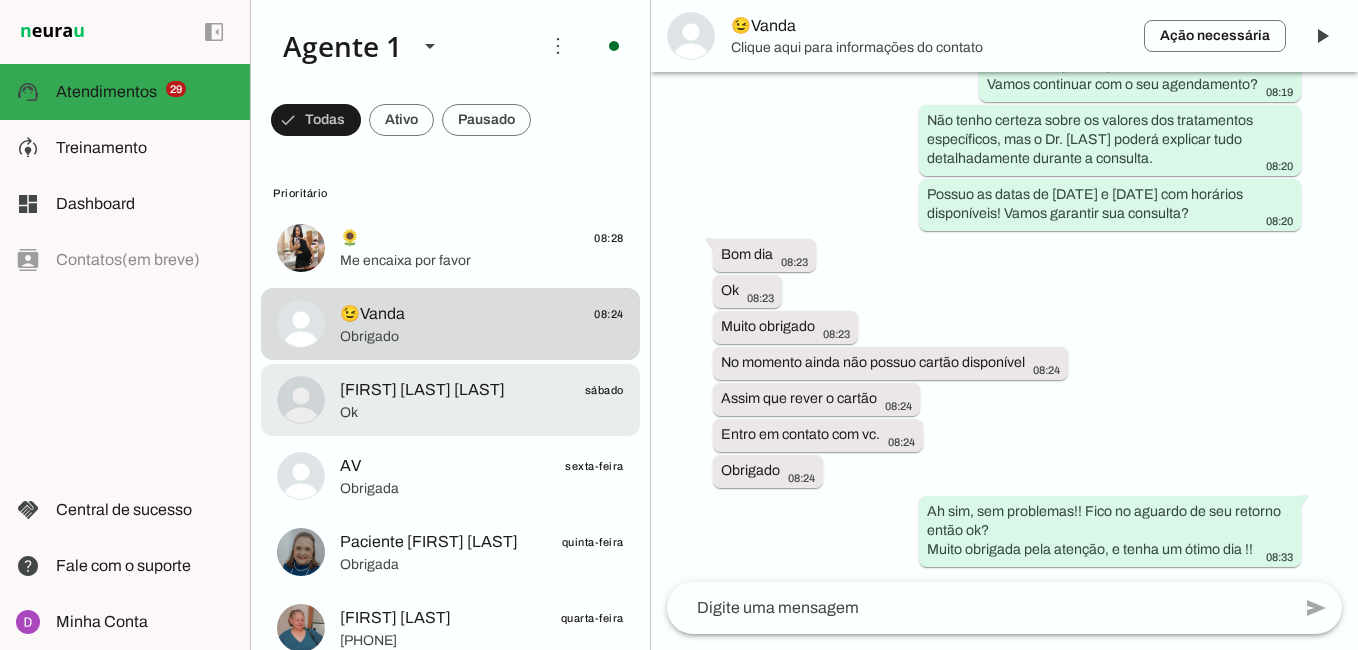 click on "[FIRST] [LAST] [LAST]" 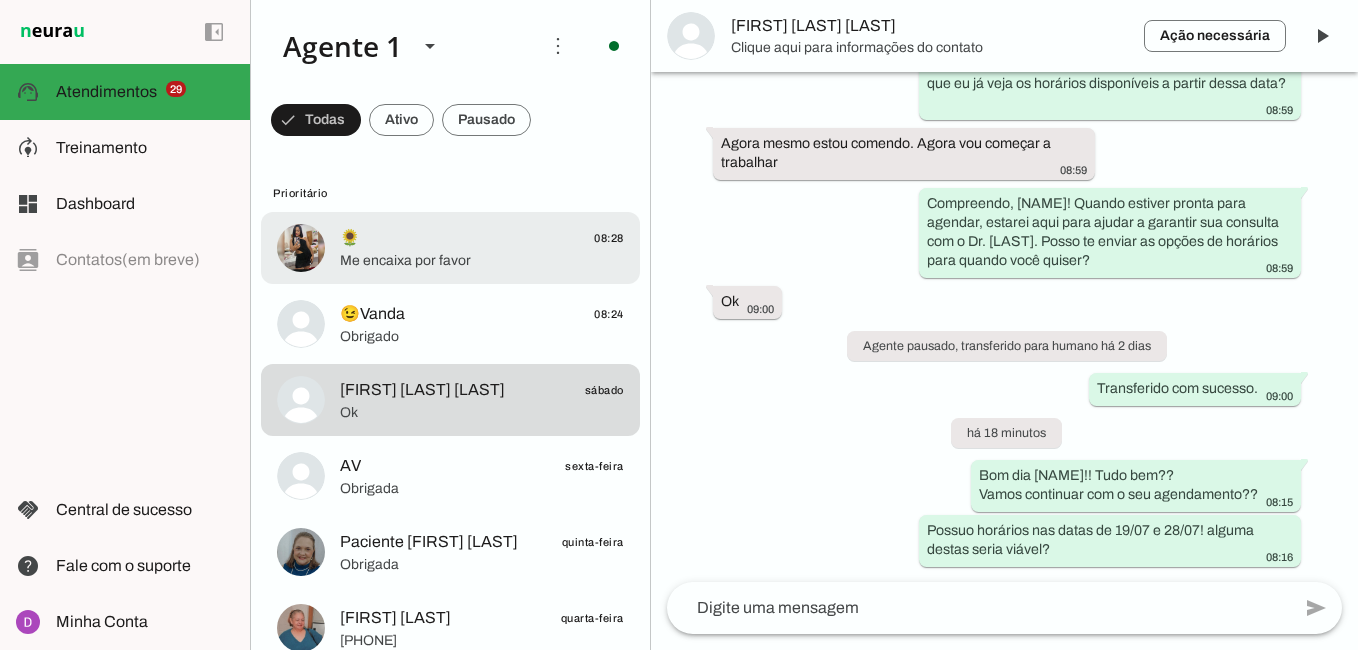 click on "🌻
08:28" 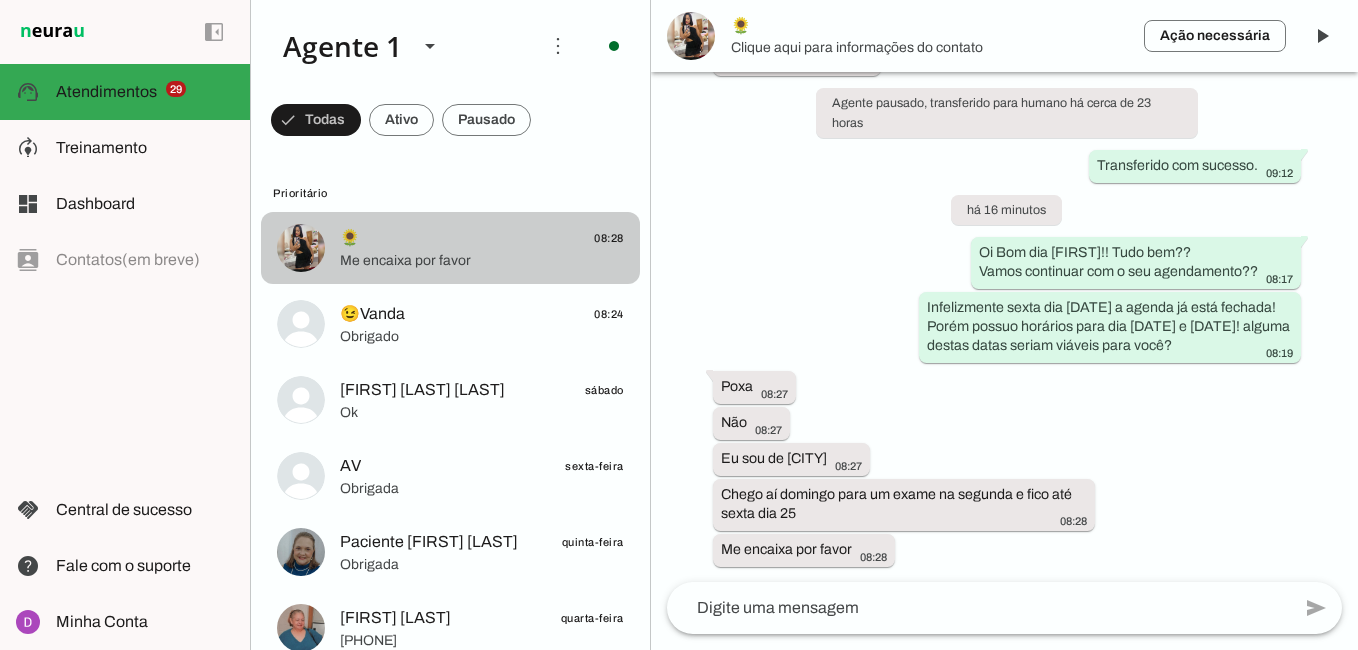 scroll, scrollTop: 1023, scrollLeft: 0, axis: vertical 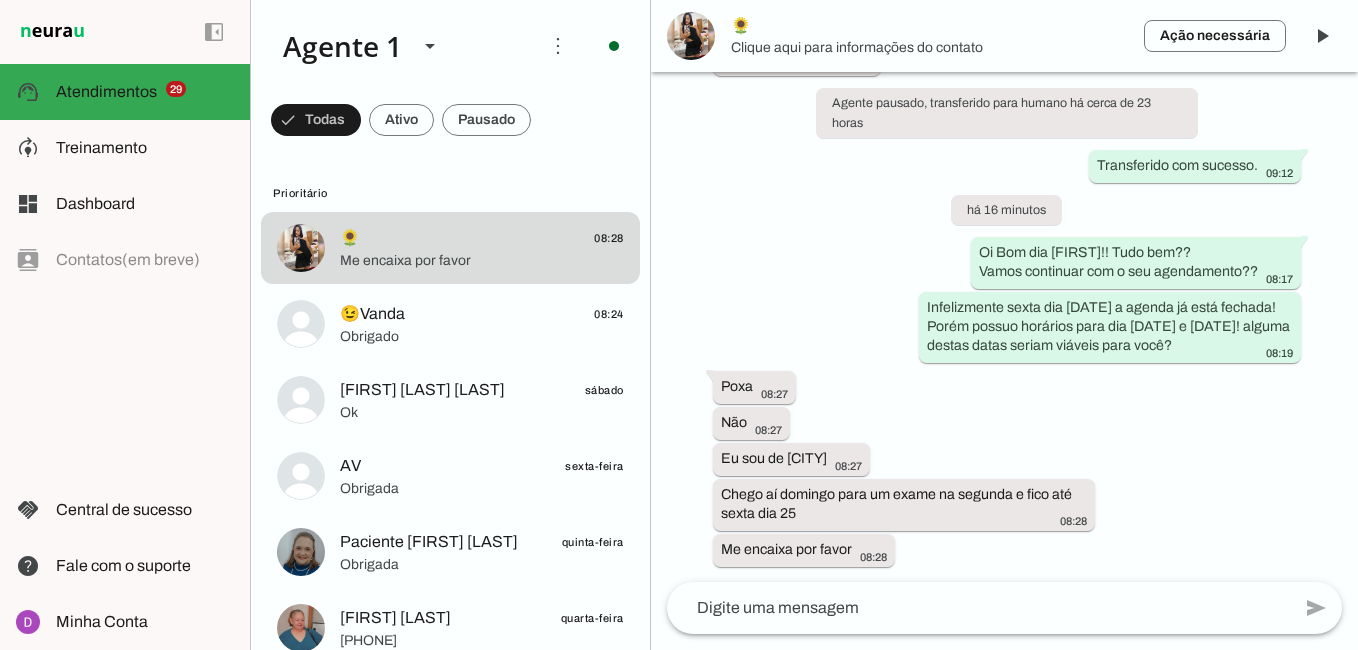 click 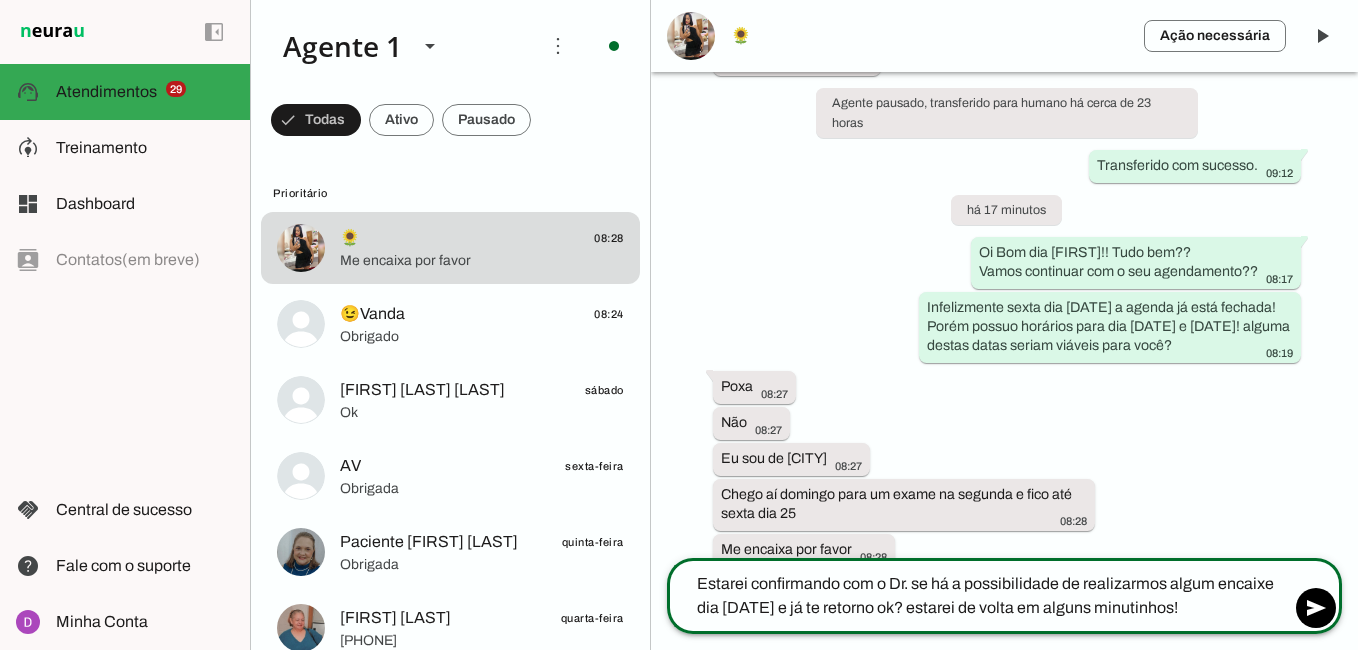 type on "Estarei confirmando com o Dr. se há a possibilidade de realizarmos algum encaixe dia 21/07 e já te retorno ok? estarei de volta em alguns minutinhos!!" 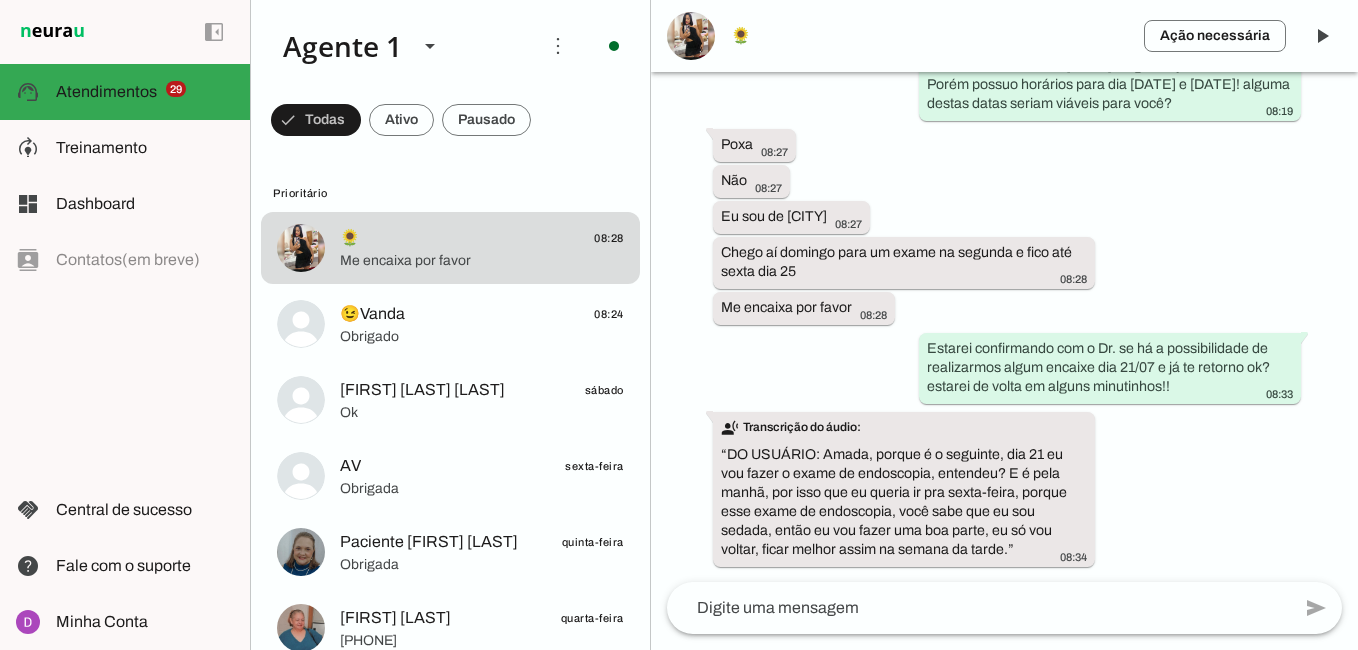 scroll, scrollTop: 1265, scrollLeft: 0, axis: vertical 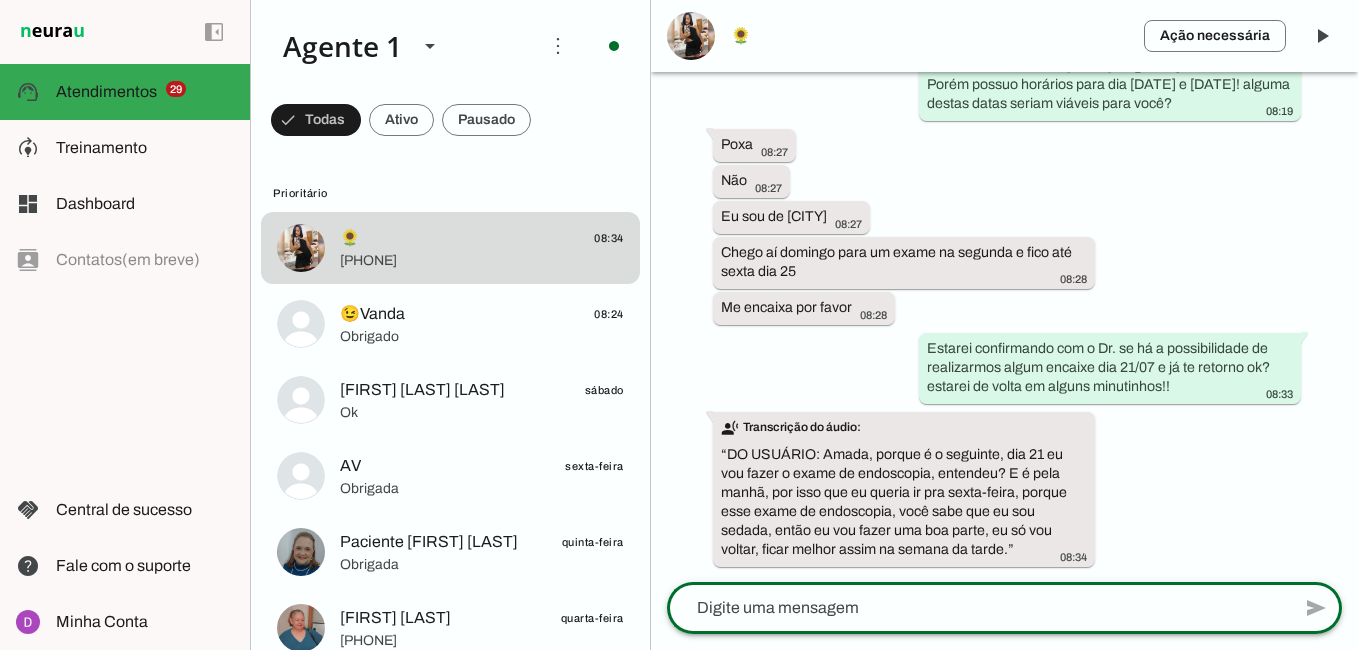 click 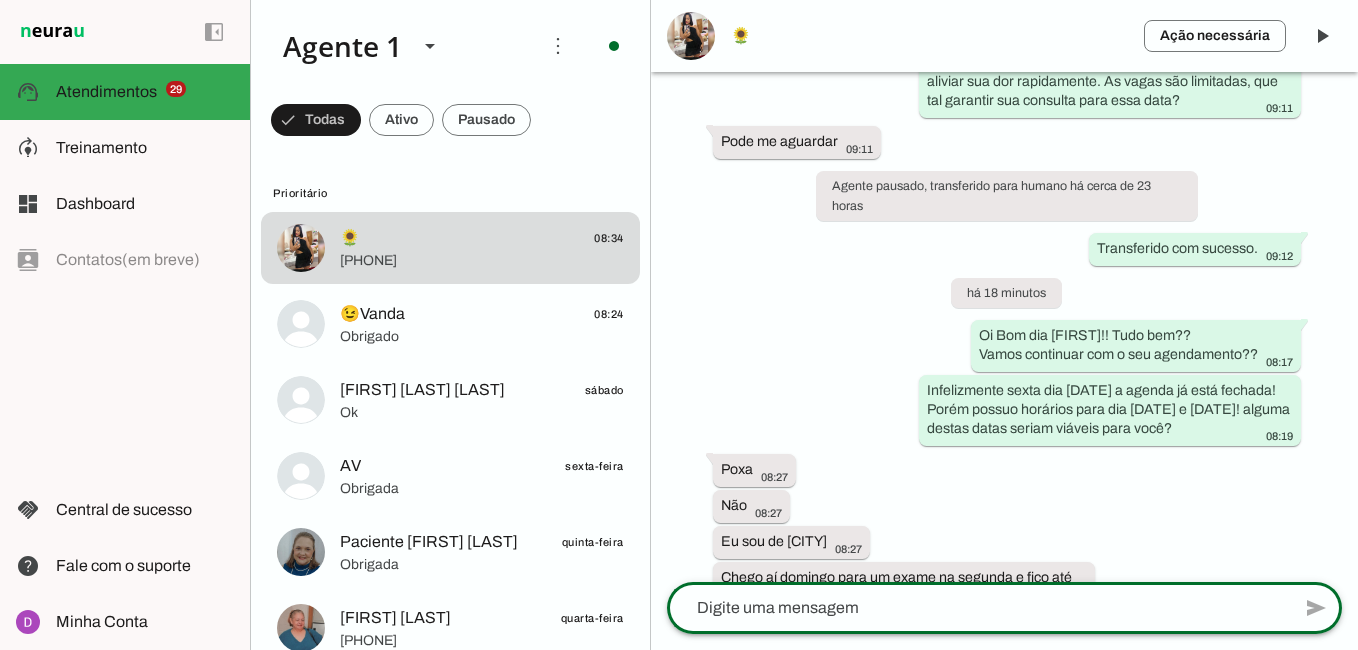 scroll, scrollTop: 1265, scrollLeft: 0, axis: vertical 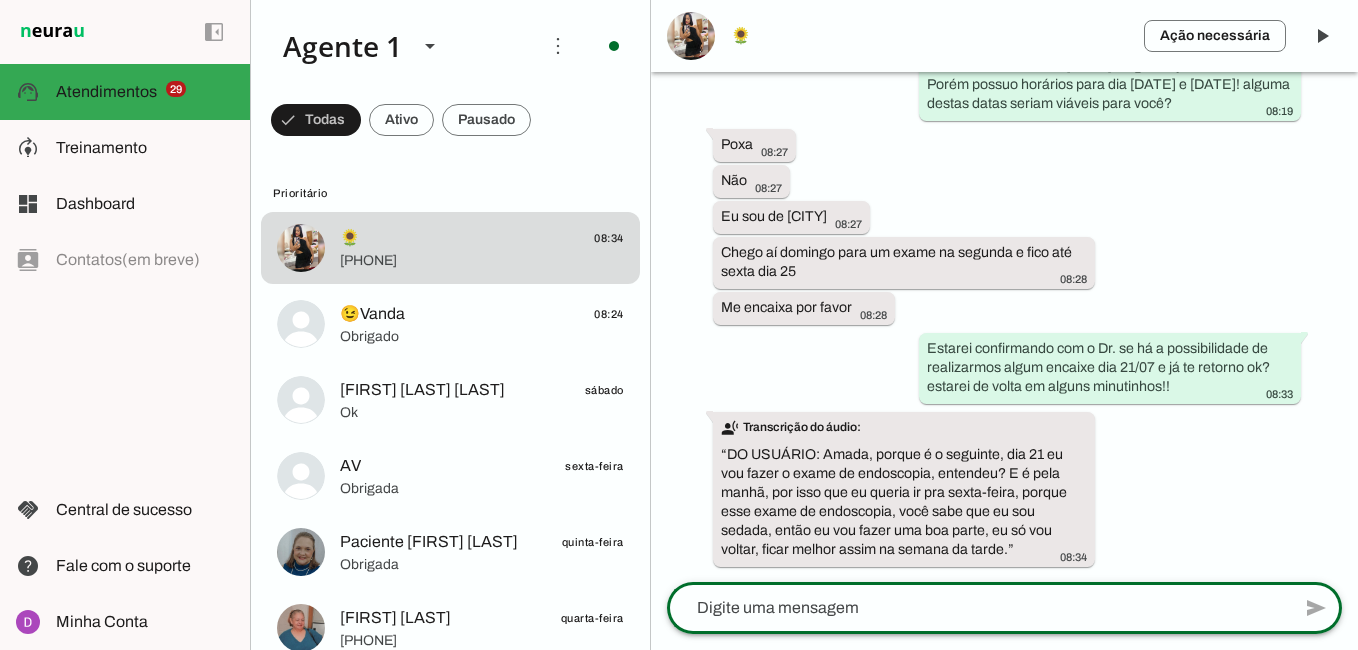 click 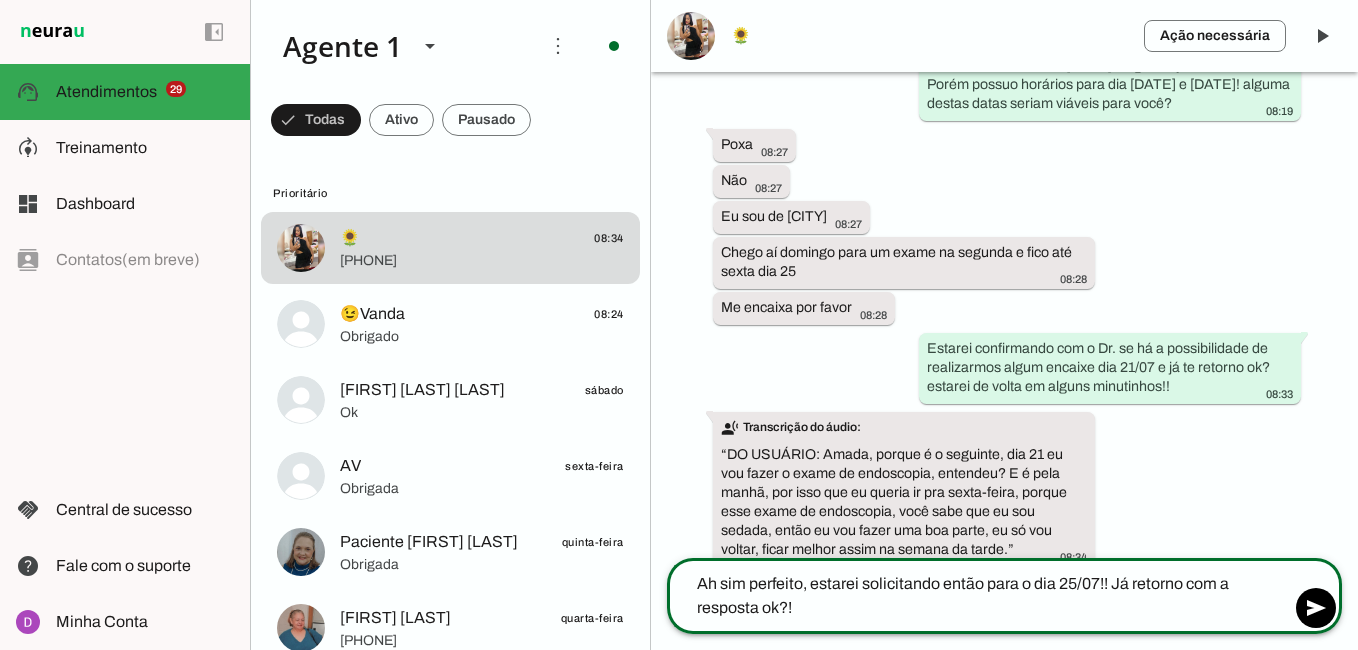 type on "Ah sim perfeito, estarei solicitando então para o dia 25/07!! Já retorno com a resposta ok?" 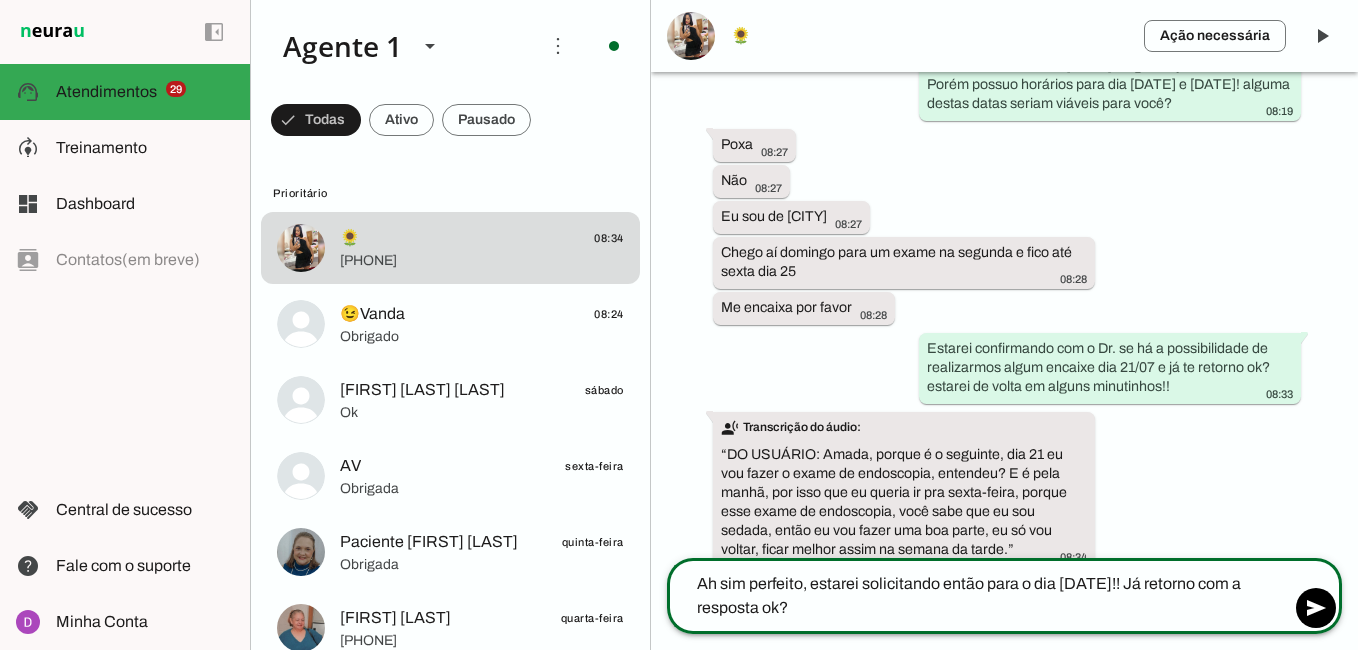 type 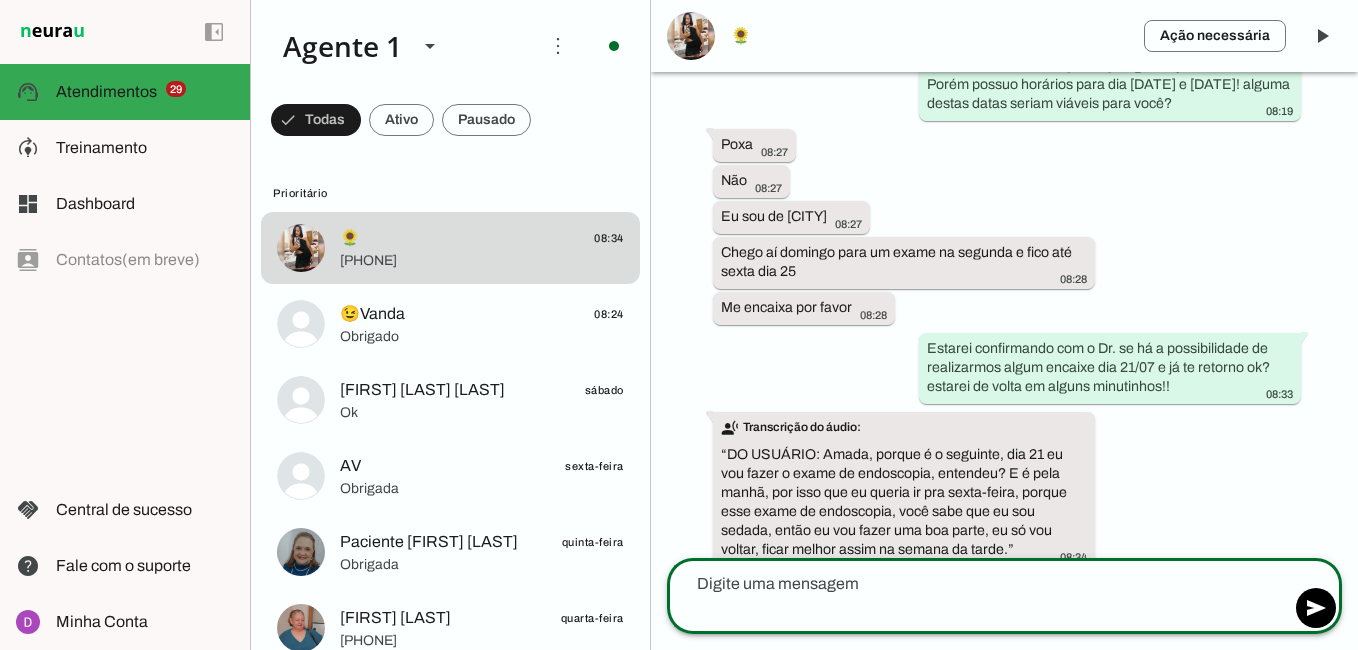 scroll, scrollTop: 1320, scrollLeft: 0, axis: vertical 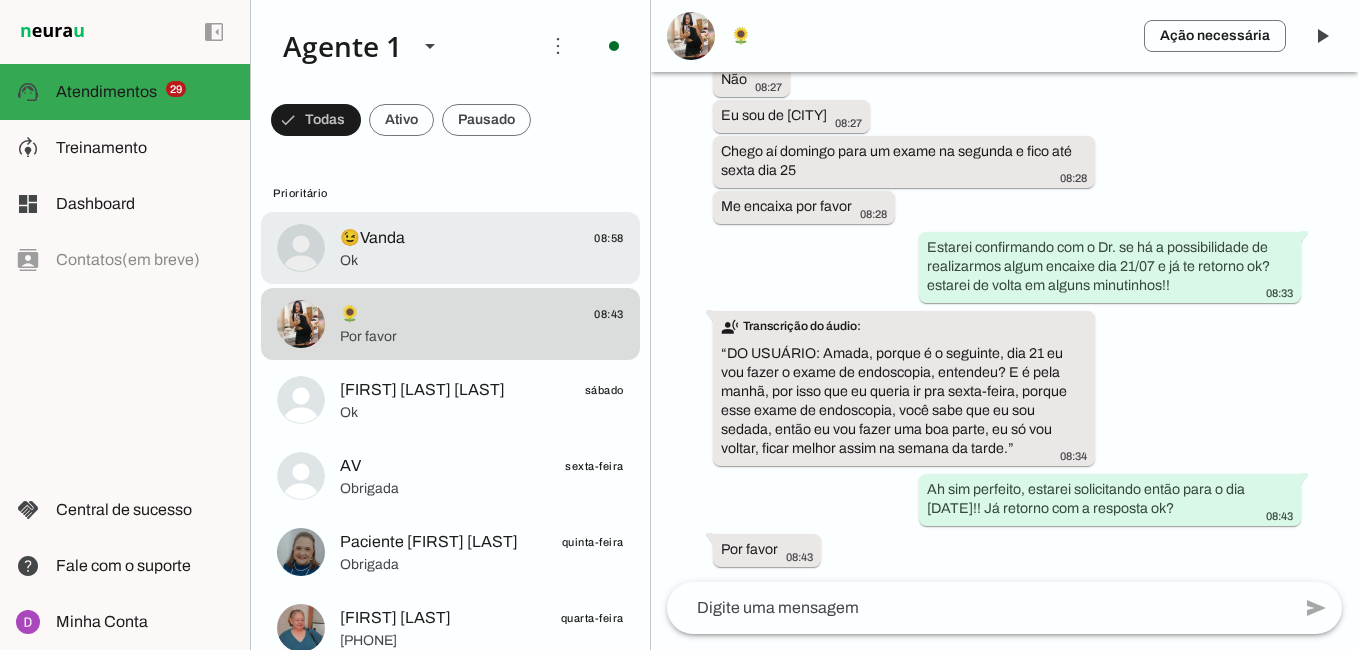 click on "Ok" 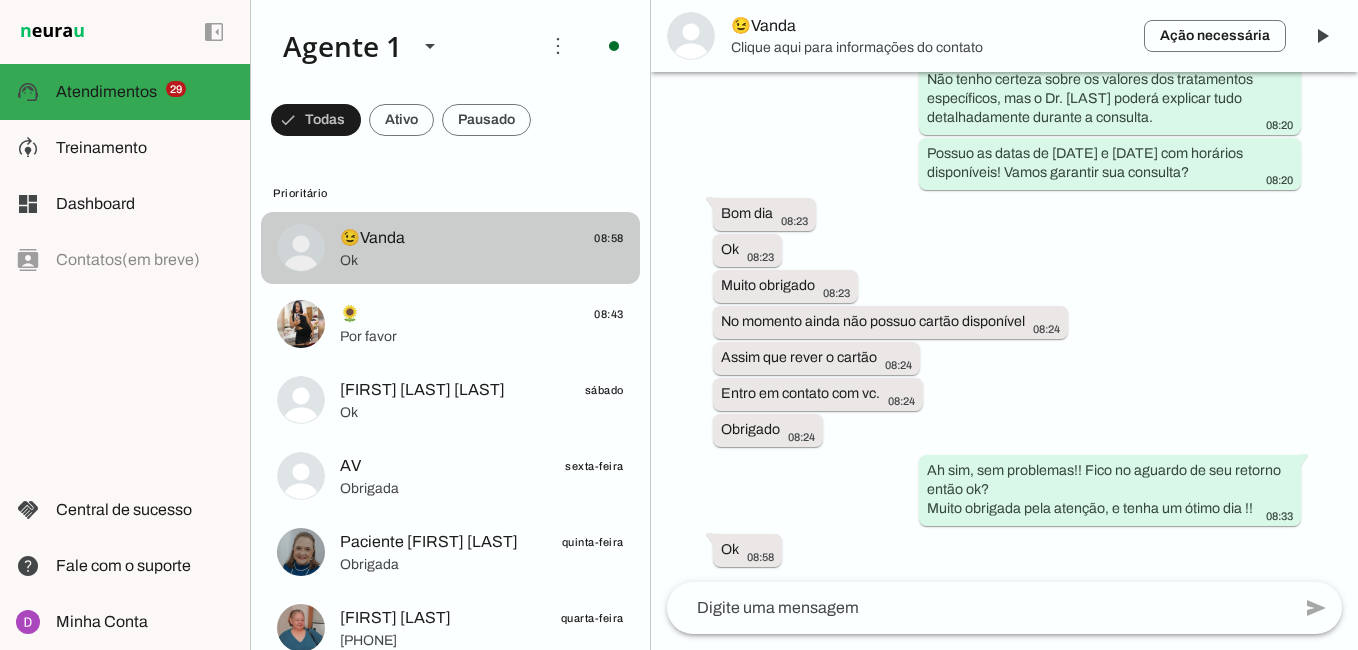 scroll, scrollTop: 1514, scrollLeft: 0, axis: vertical 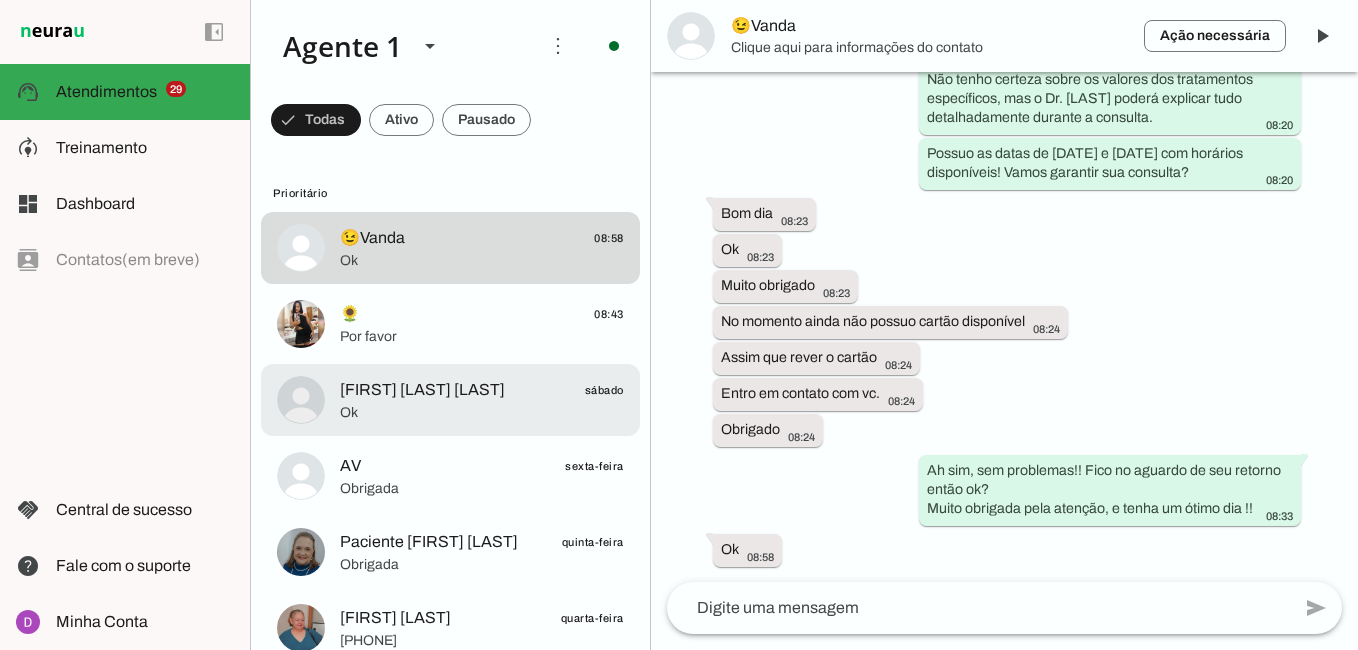 click at bounding box center [482, 248] 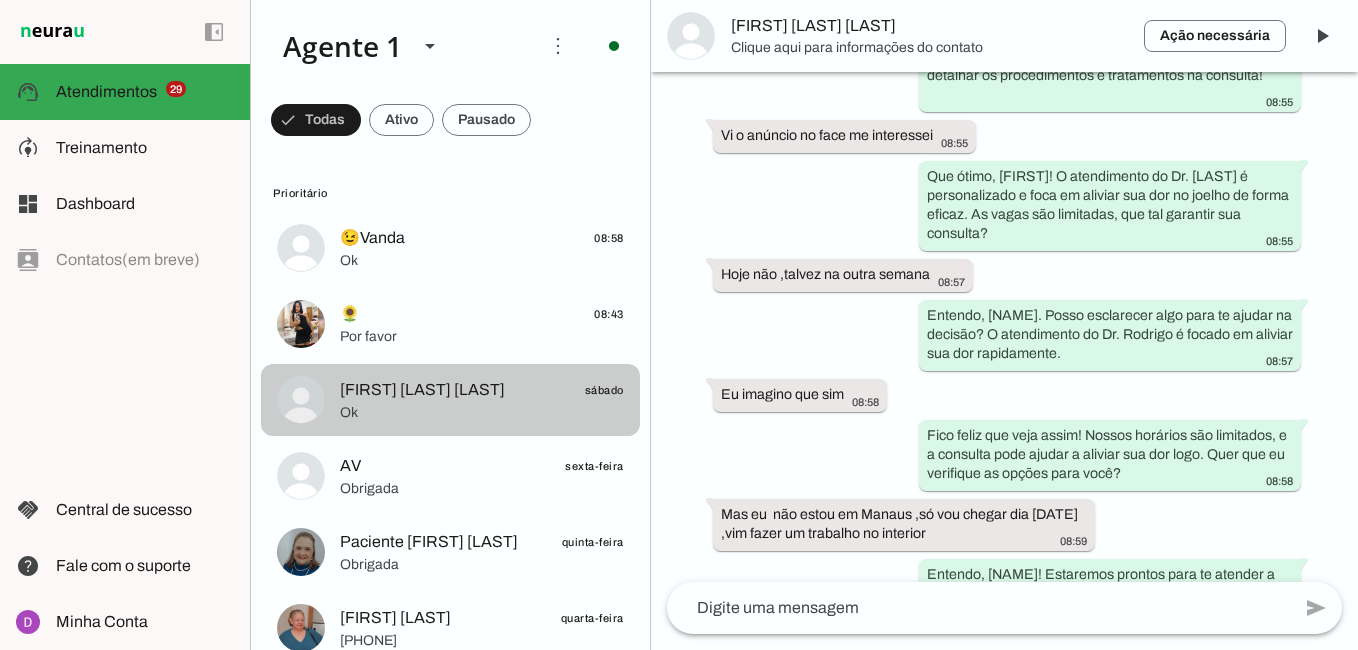 scroll, scrollTop: 2043, scrollLeft: 0, axis: vertical 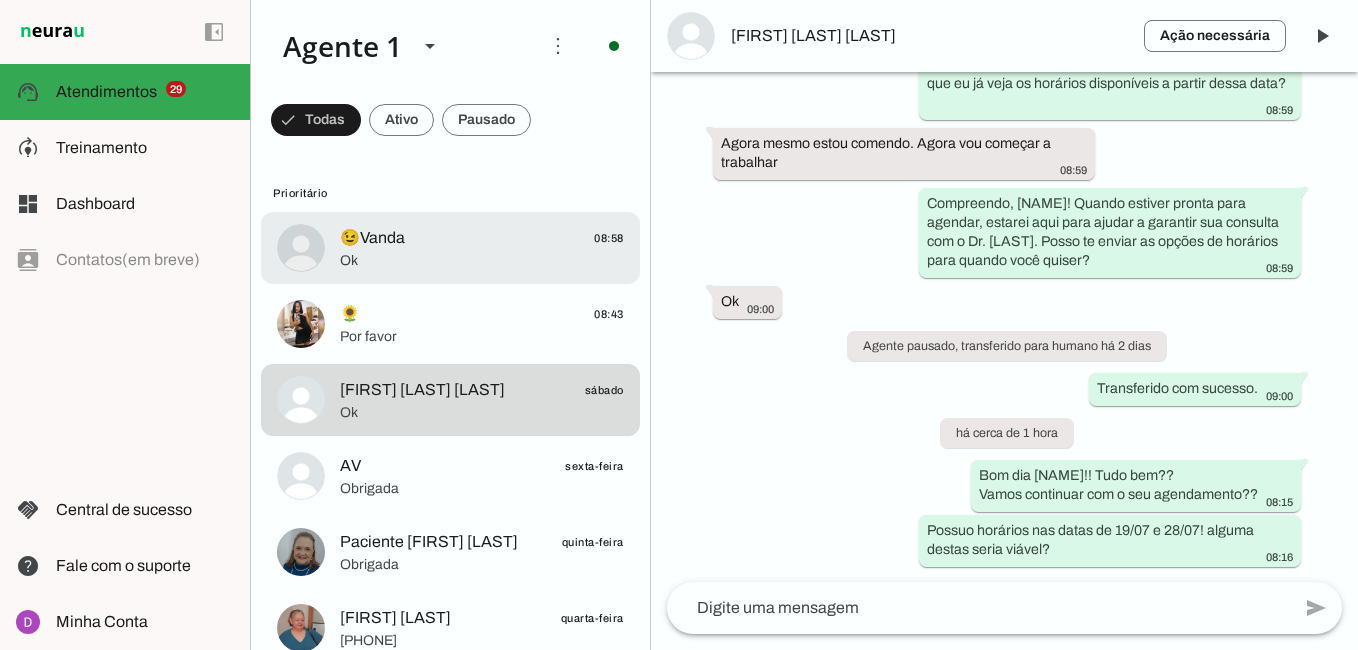 click on "Ok" 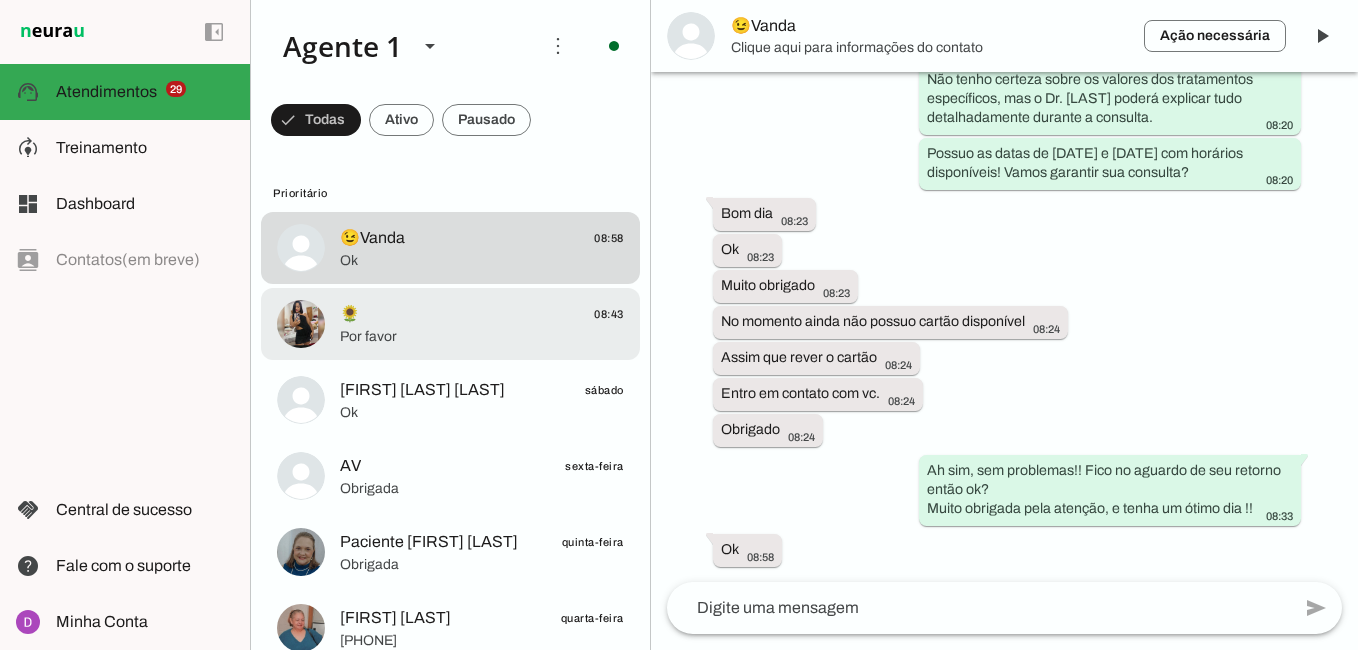 click on "🌻
08:43" 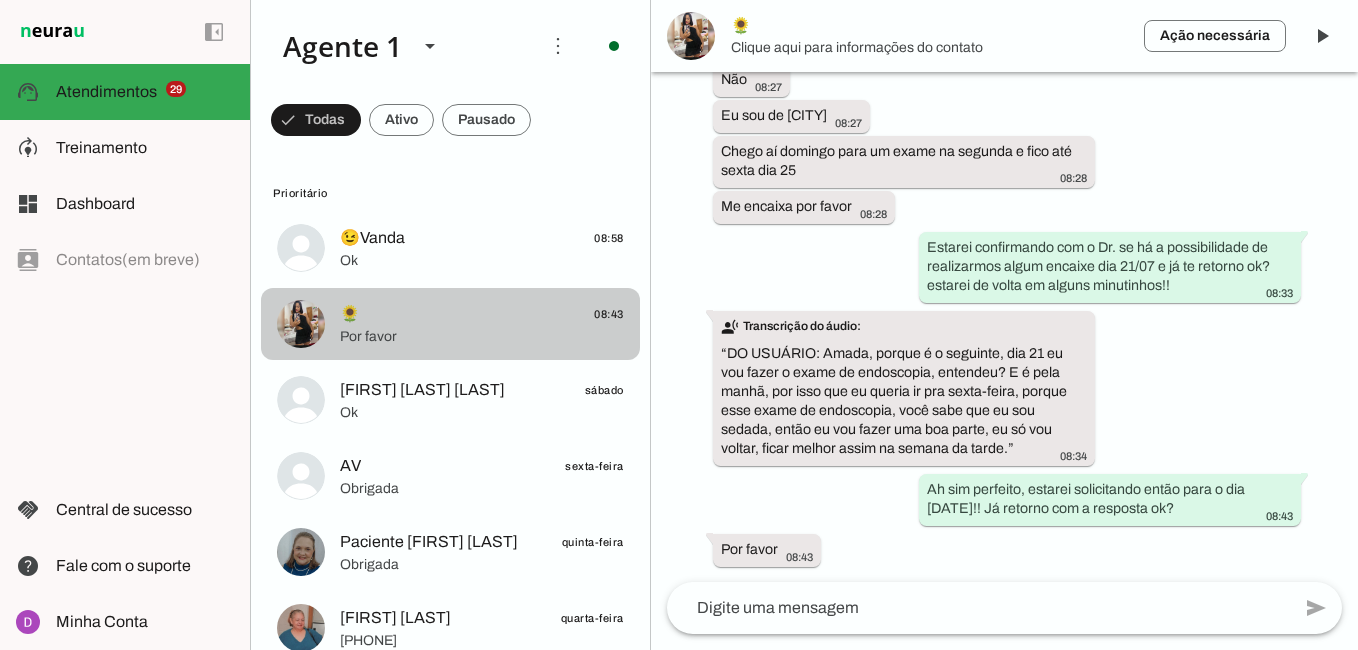 scroll, scrollTop: 1346, scrollLeft: 0, axis: vertical 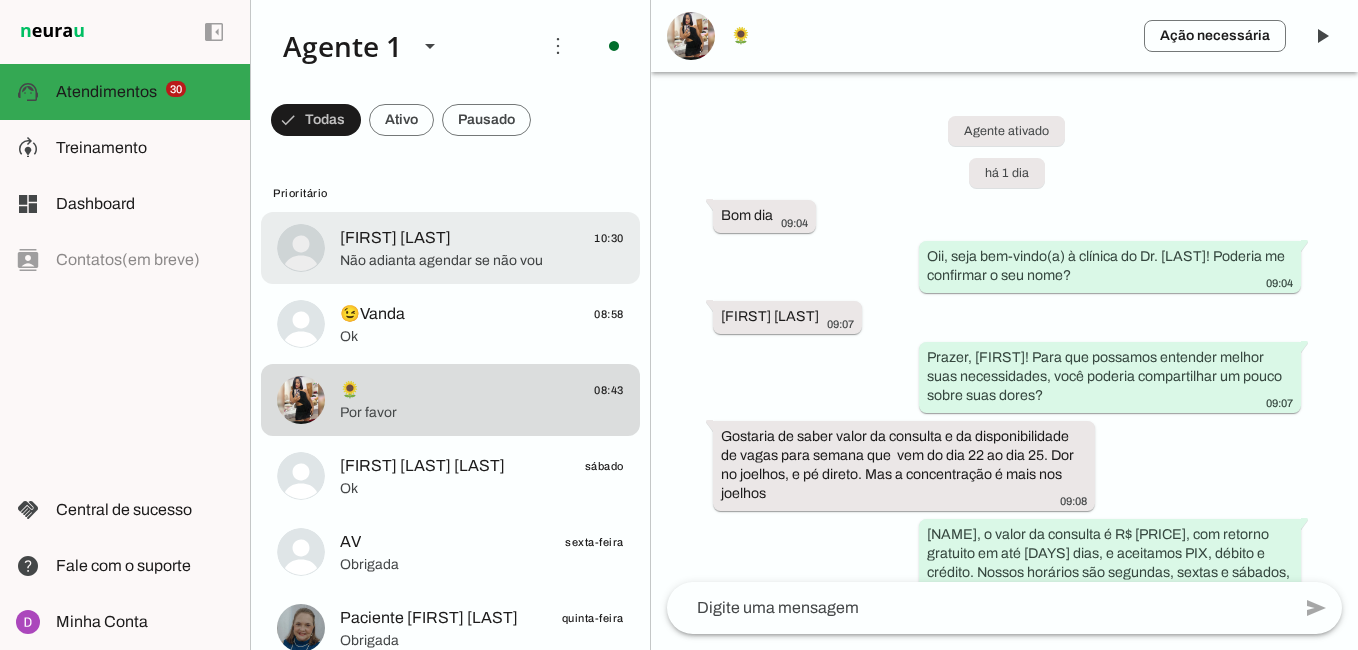 click on "[FIRST] [LAST]" 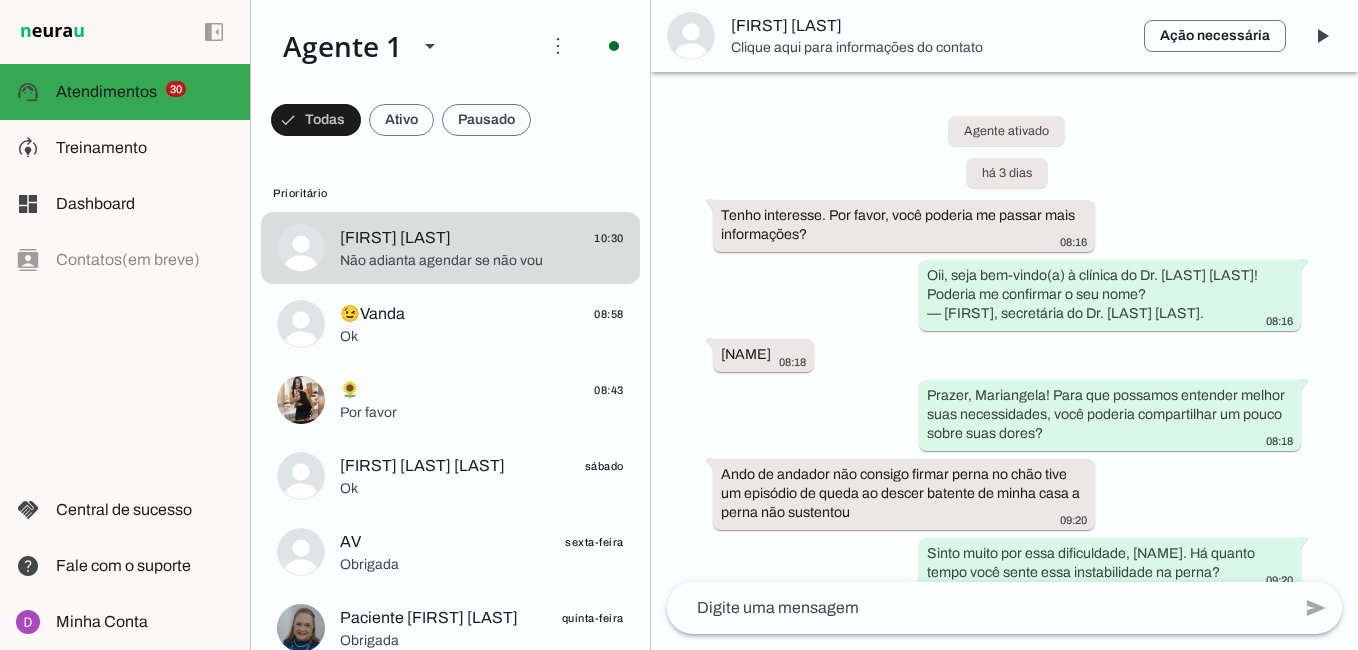 scroll, scrollTop: 3090, scrollLeft: 0, axis: vertical 